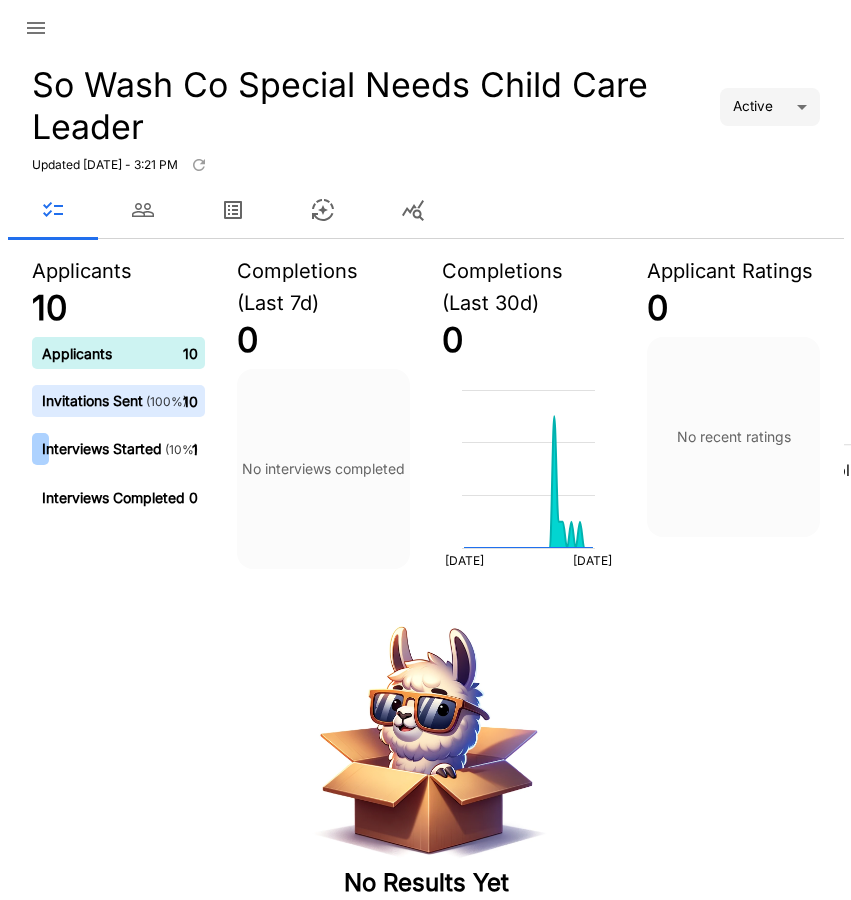 scroll, scrollTop: 0, scrollLeft: 0, axis: both 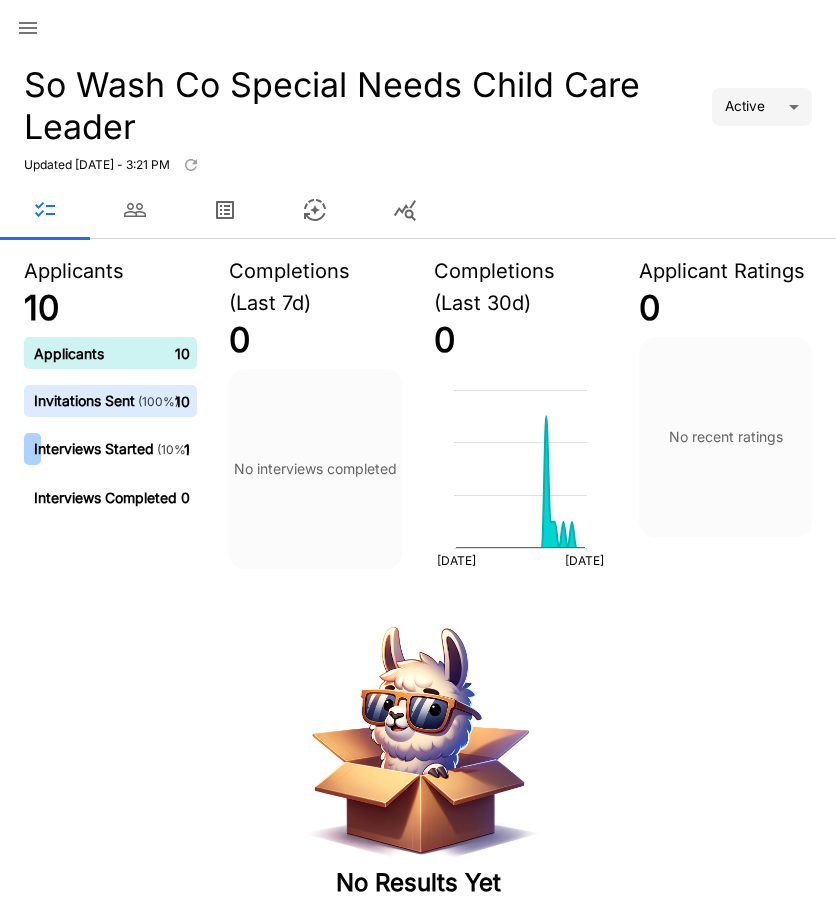 click 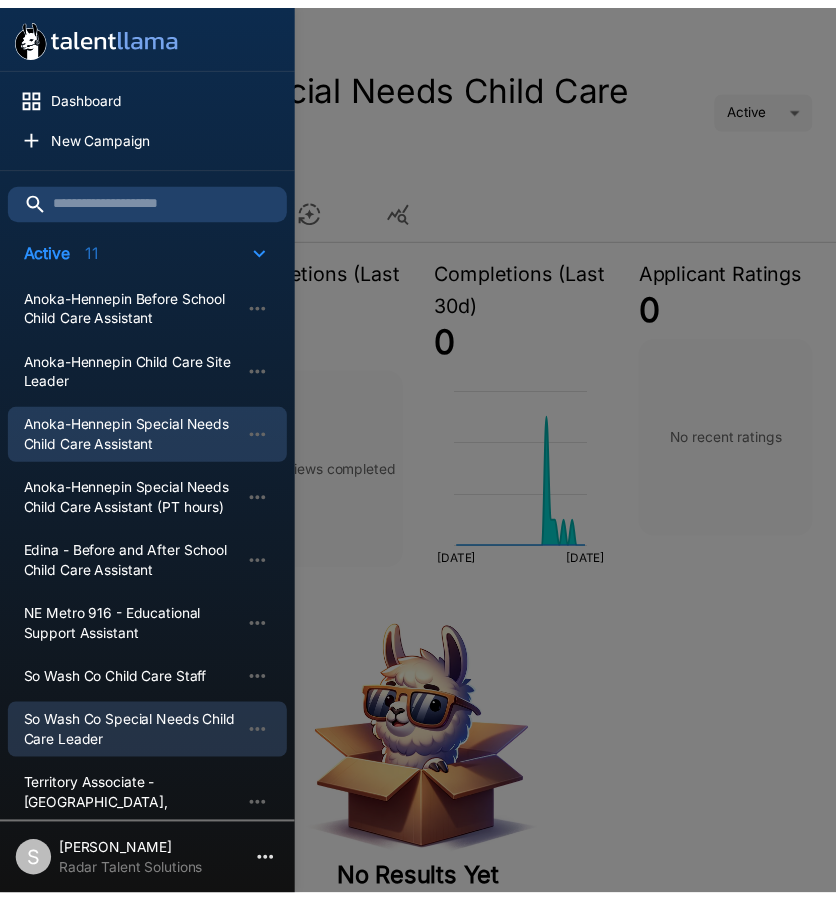 scroll, scrollTop: 300, scrollLeft: 0, axis: vertical 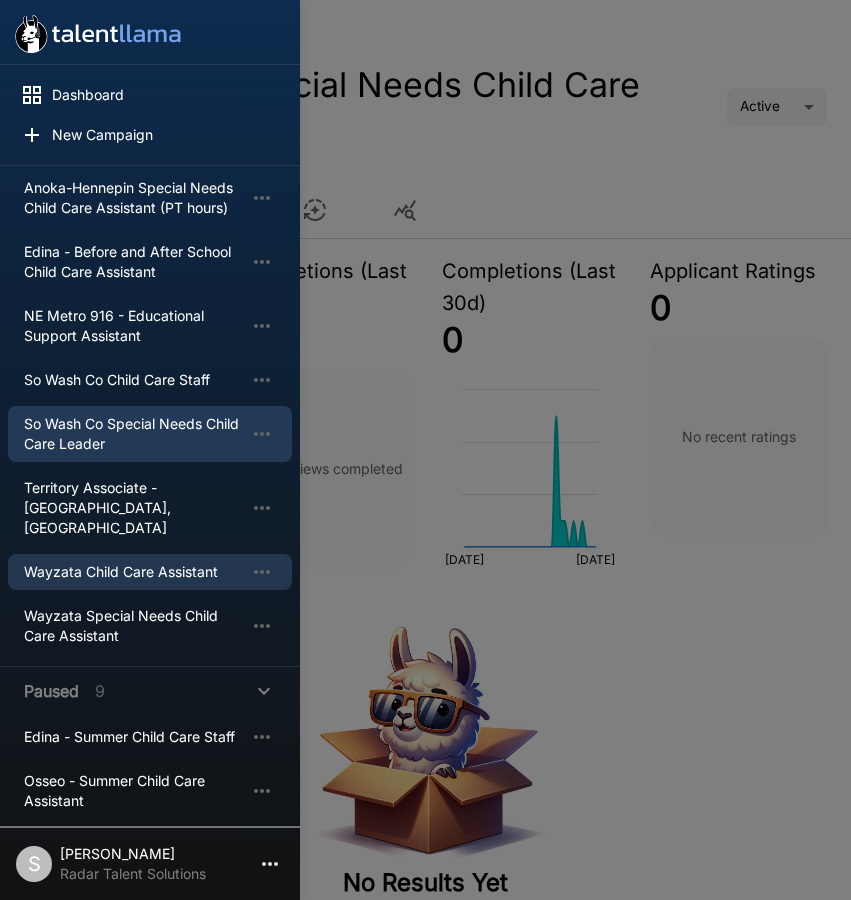 click on "Wayzata Child Care Assistant" at bounding box center [134, 572] 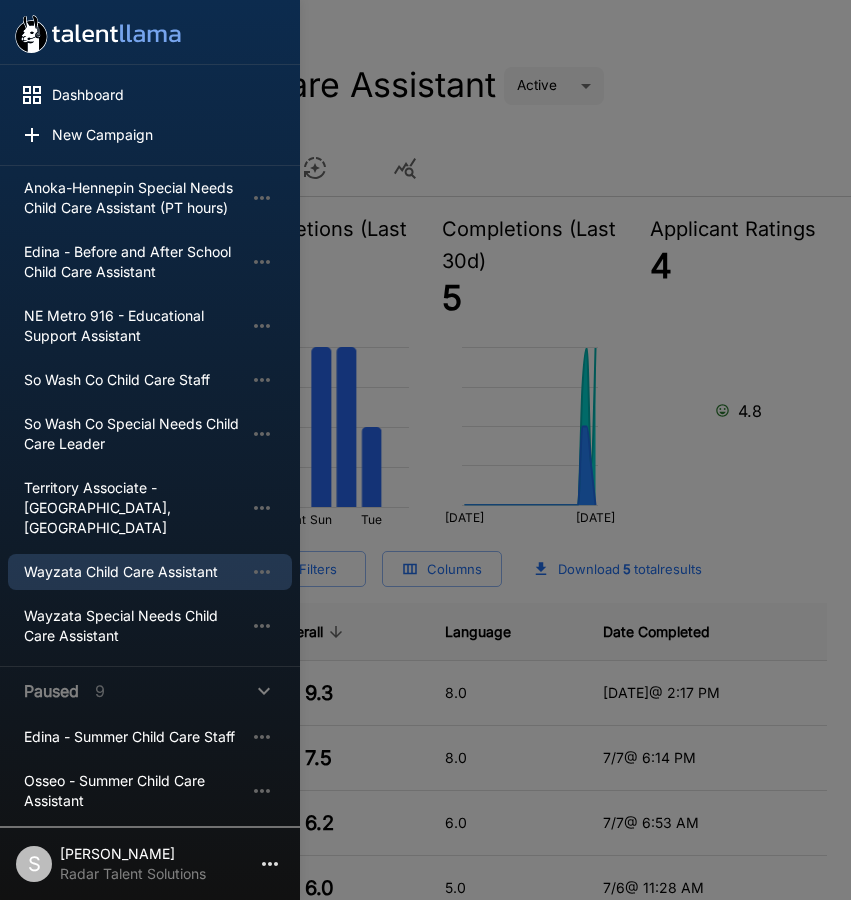 click on "Wayzata Child Care Assistant" at bounding box center [134, 572] 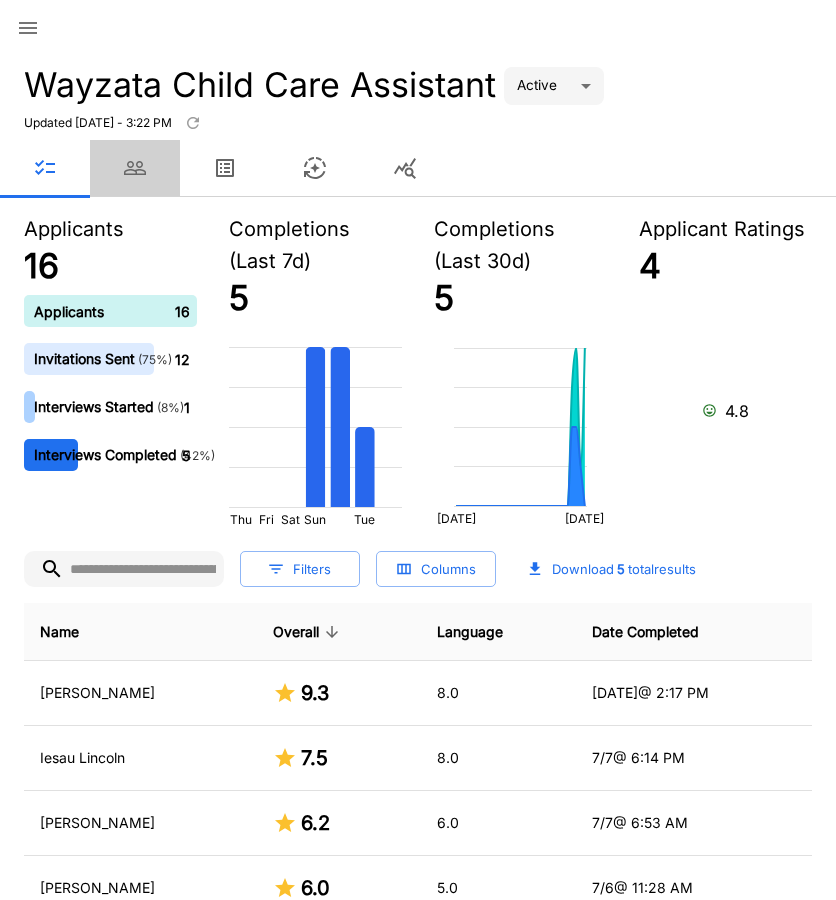 click 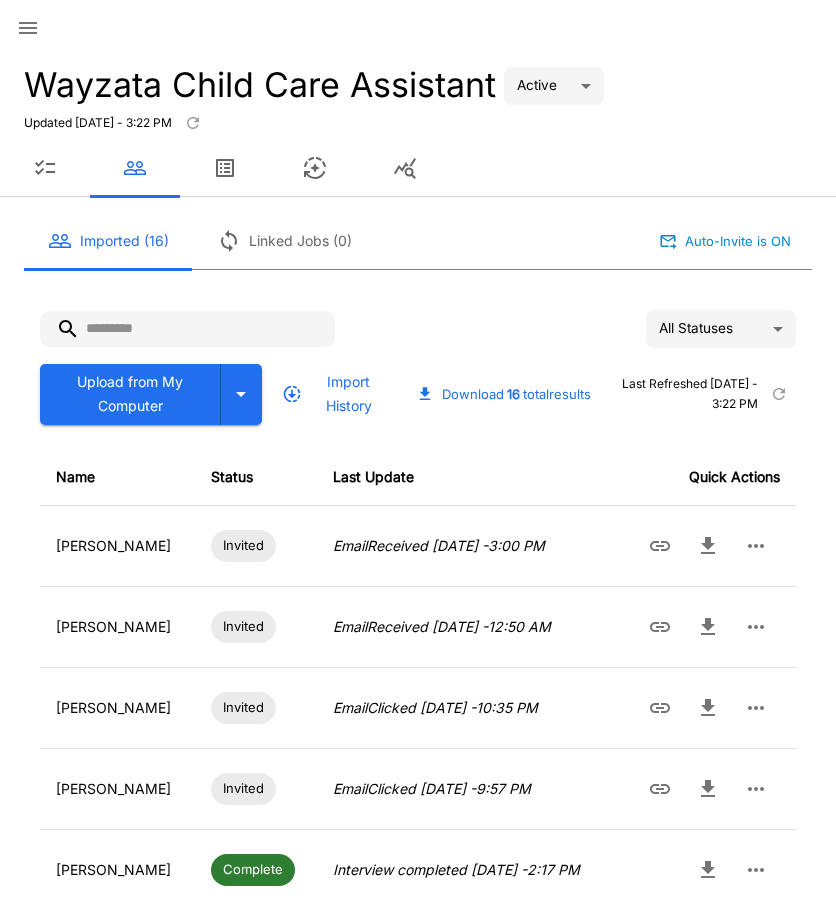 click at bounding box center (187, 329) 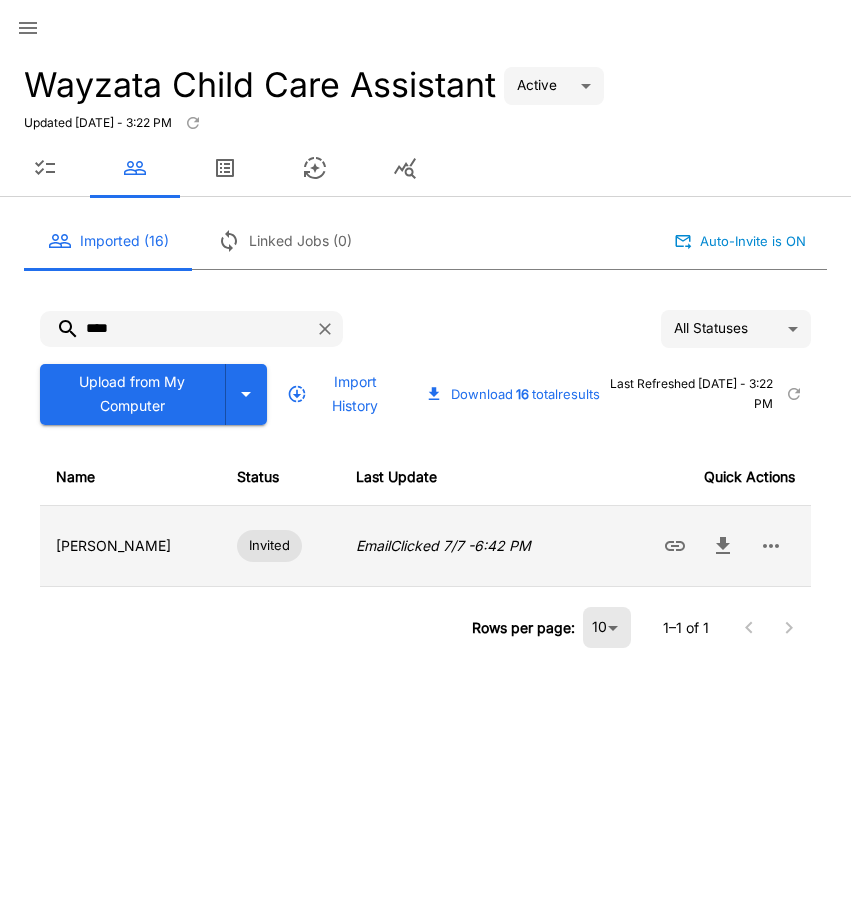 click 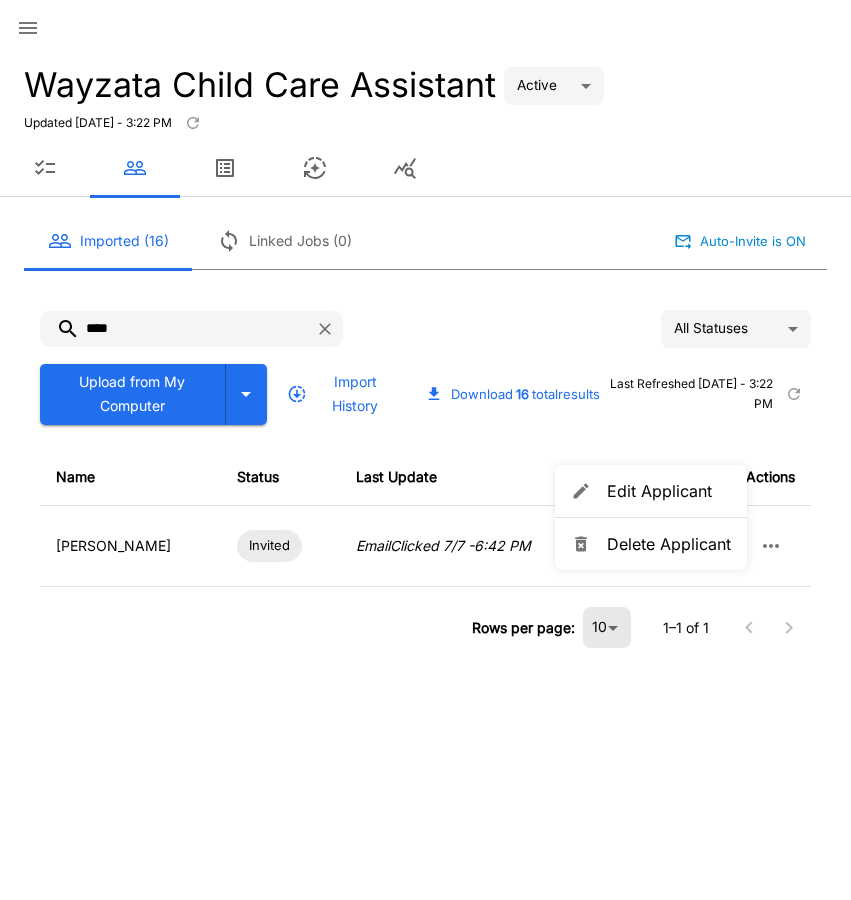 click on "Delete Applicant" at bounding box center (669, 544) 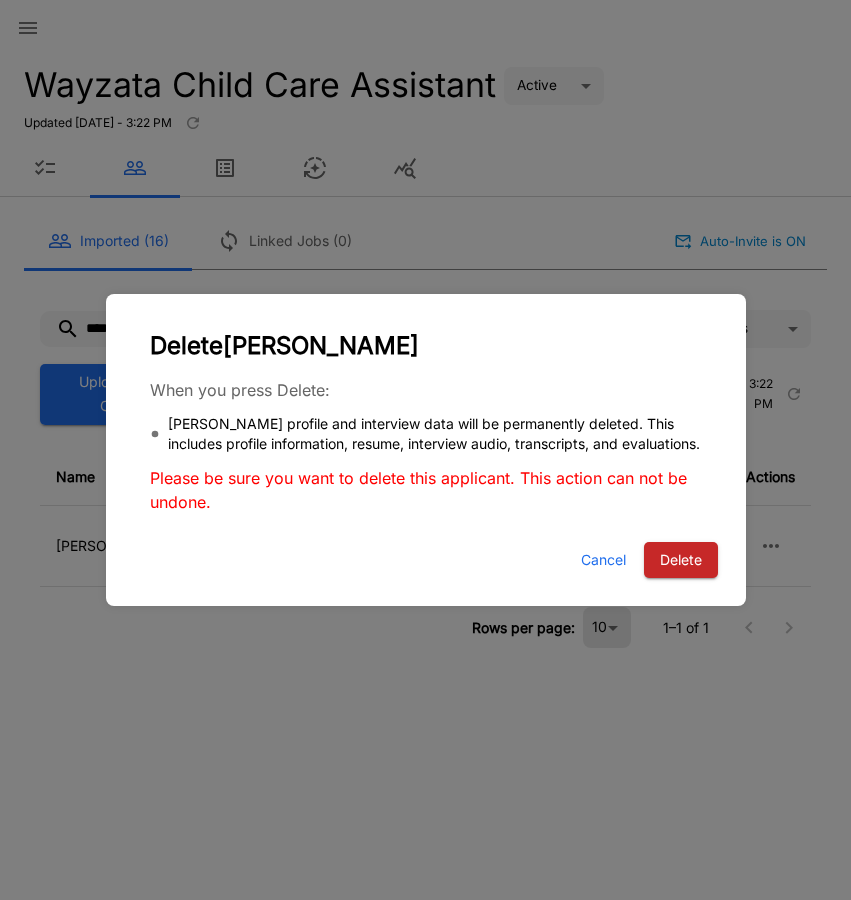 click on "Delete" at bounding box center (681, 560) 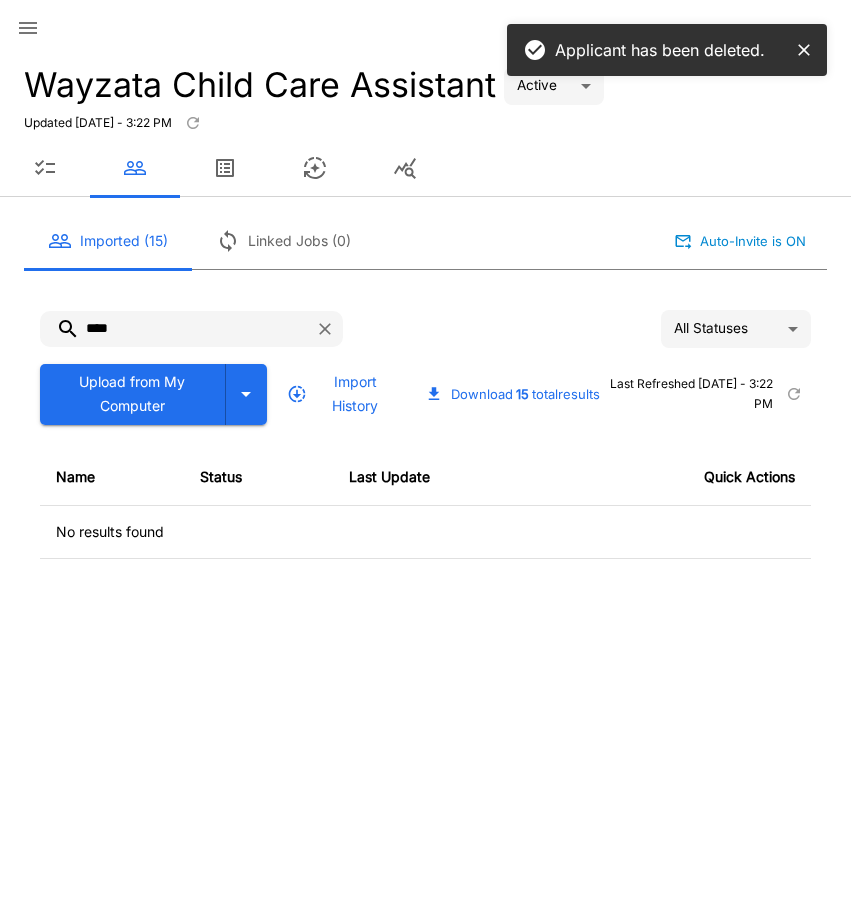 drag, startPoint x: 162, startPoint y: 313, endPoint x: 49, endPoint y: 331, distance: 114.424644 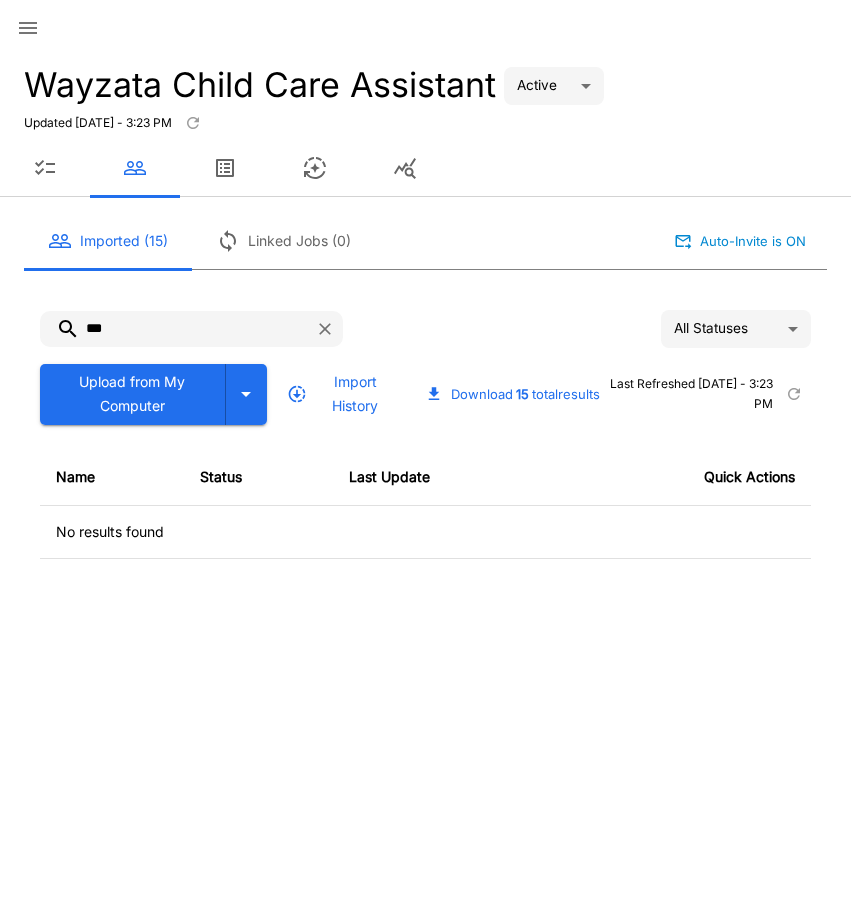 type on "***" 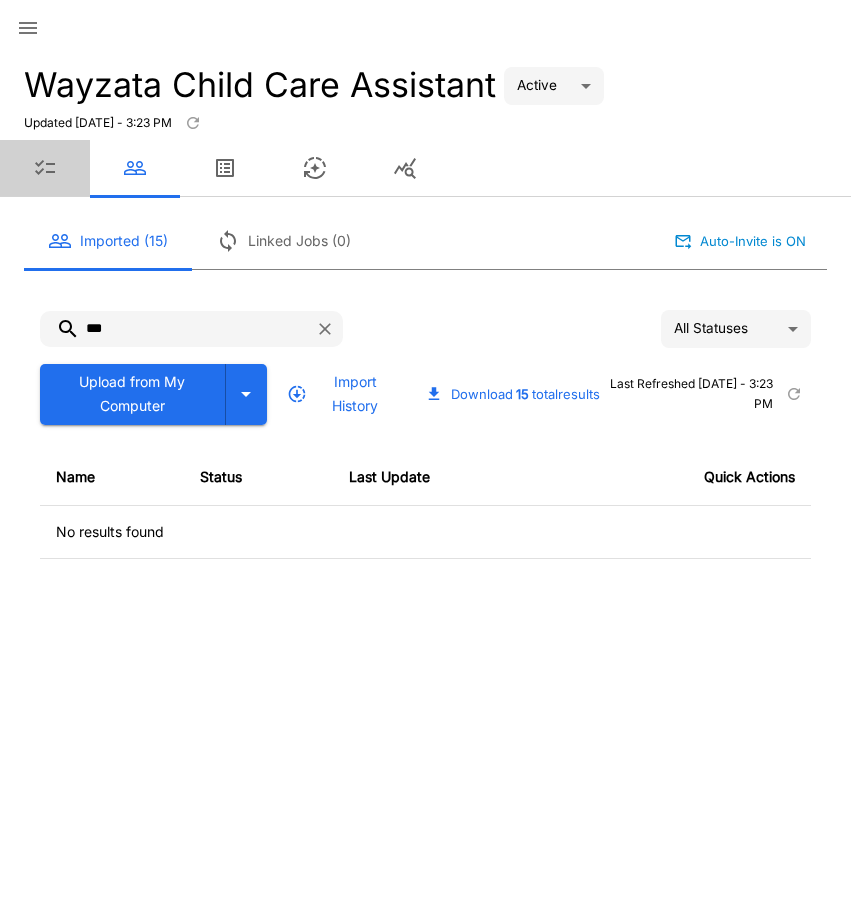 click 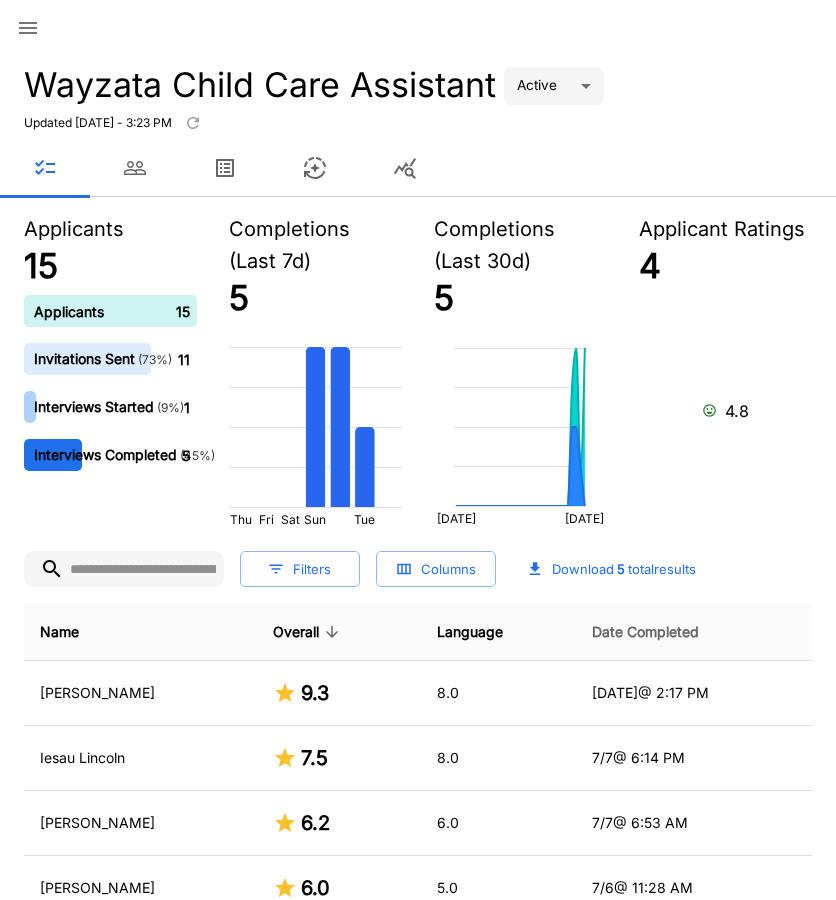 click on "Date Completed" at bounding box center [645, 632] 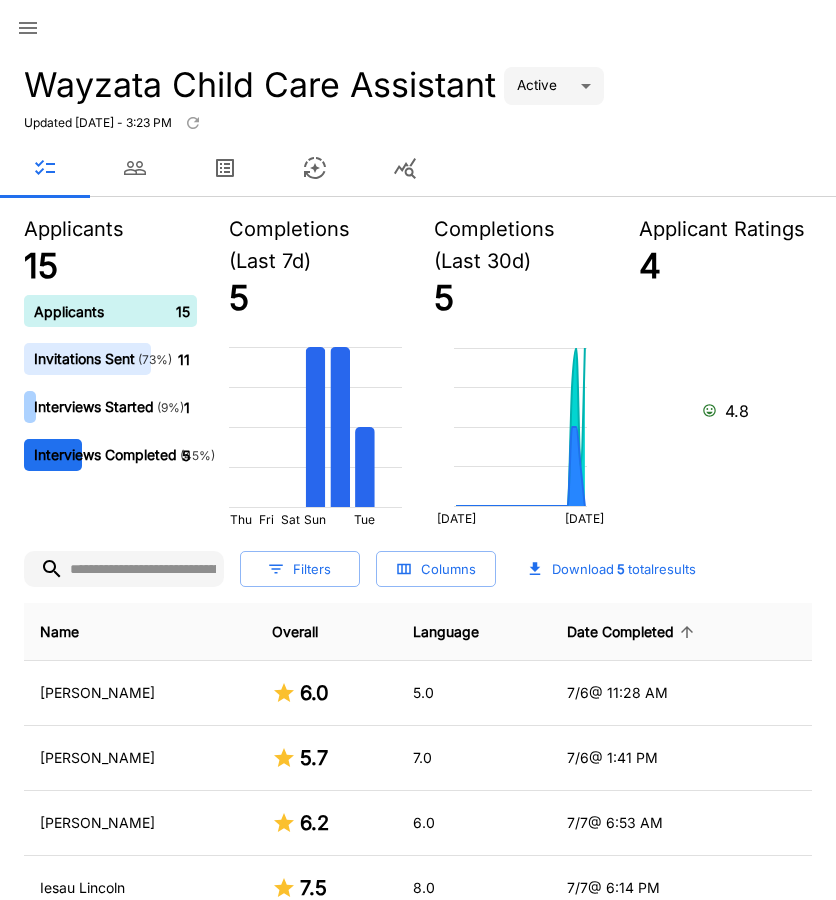 click on "Date Completed" at bounding box center (633, 632) 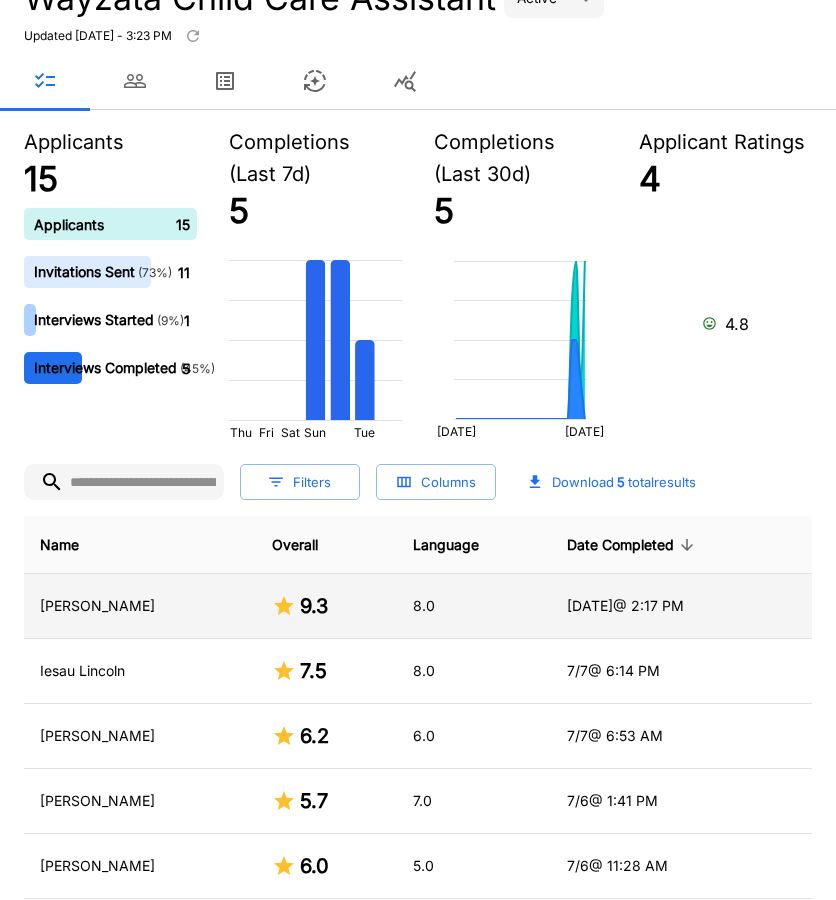 scroll, scrollTop: 200, scrollLeft: 0, axis: vertical 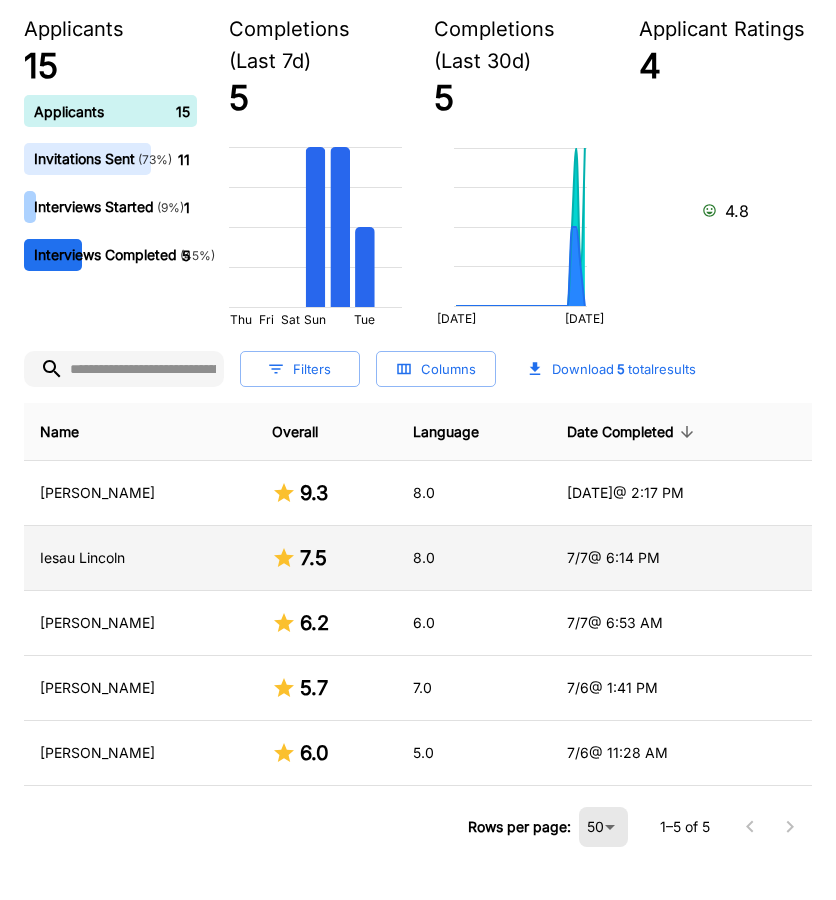 click on "Iesau Lincoln" at bounding box center [140, 558] 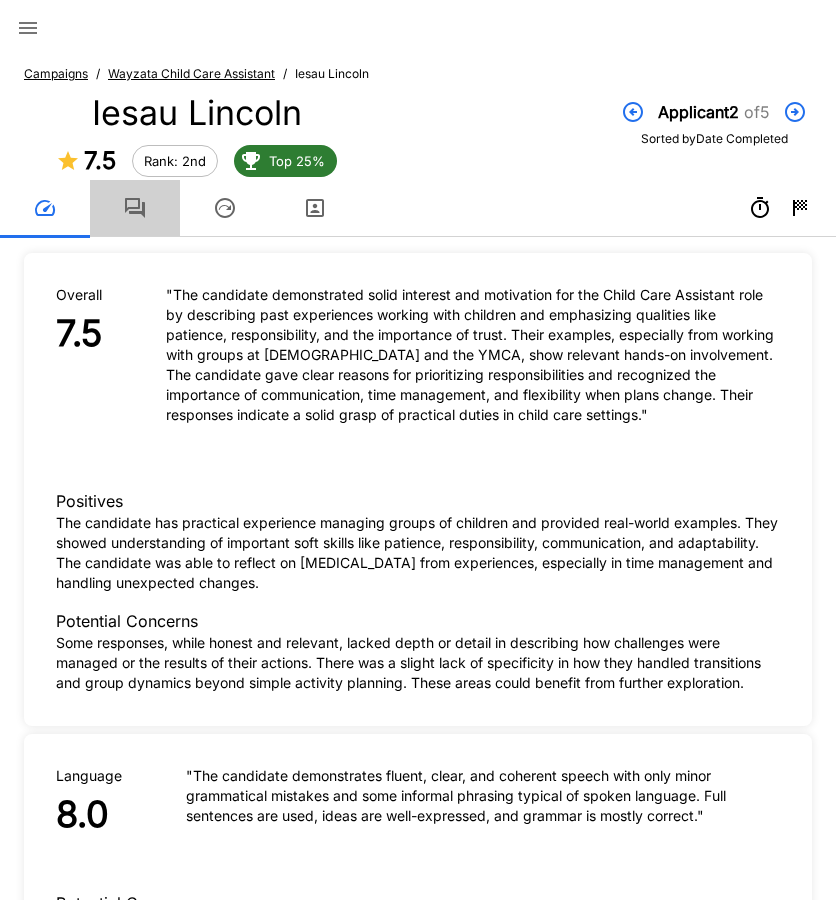 click 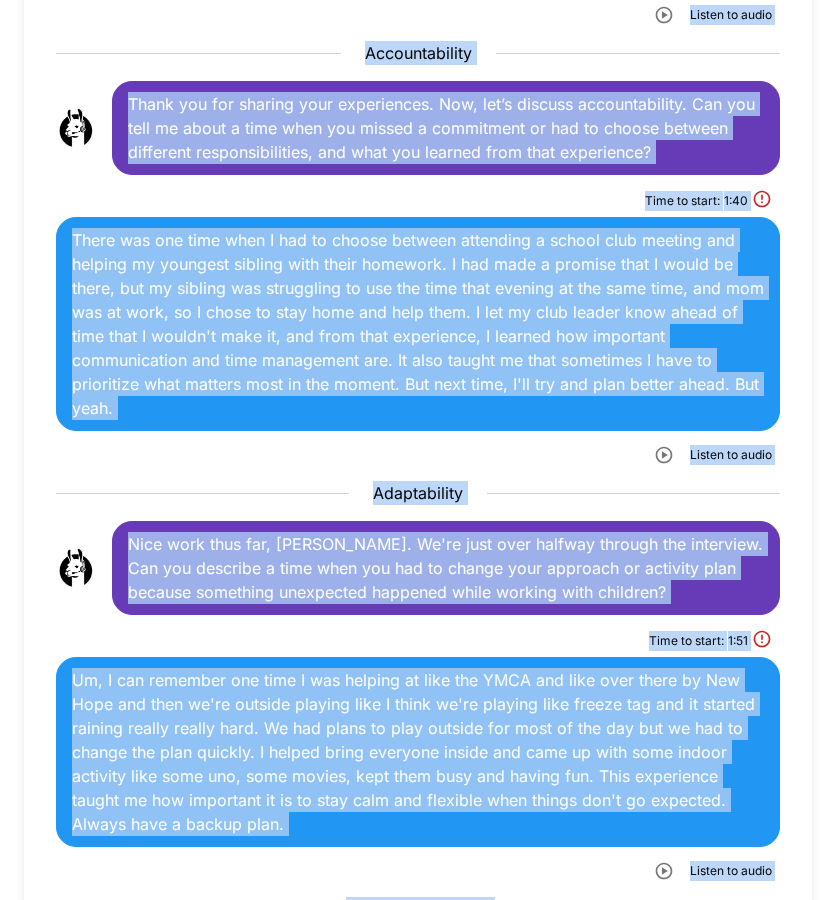 scroll, scrollTop: 2143, scrollLeft: 0, axis: vertical 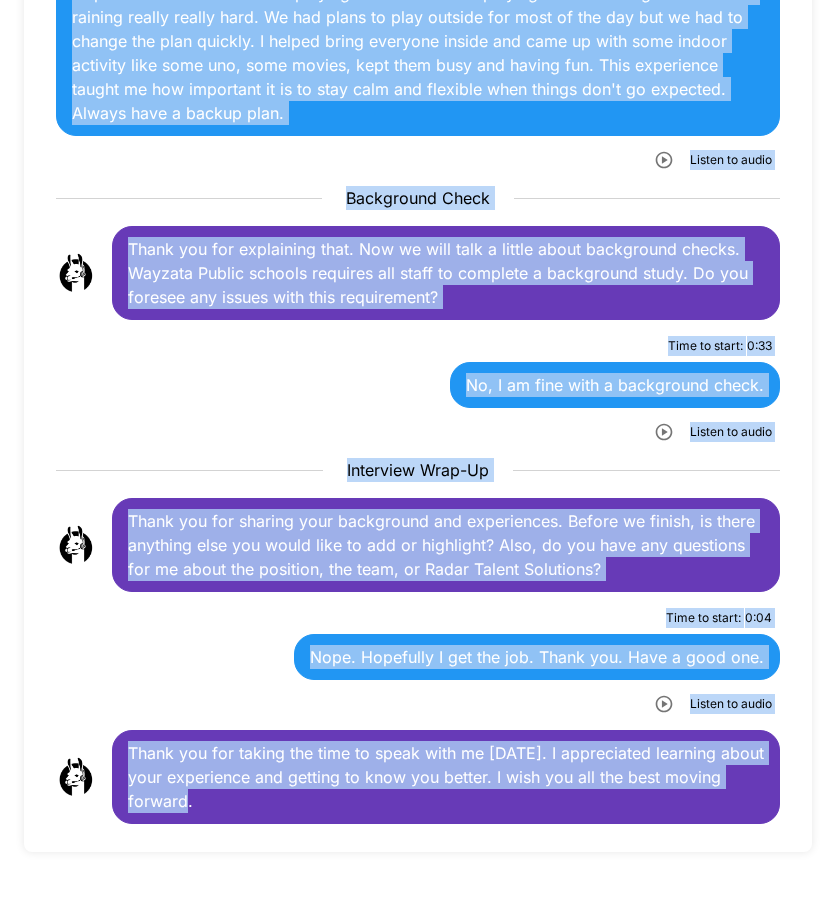 drag, startPoint x: 127, startPoint y: 349, endPoint x: 755, endPoint y: 869, distance: 815.3429 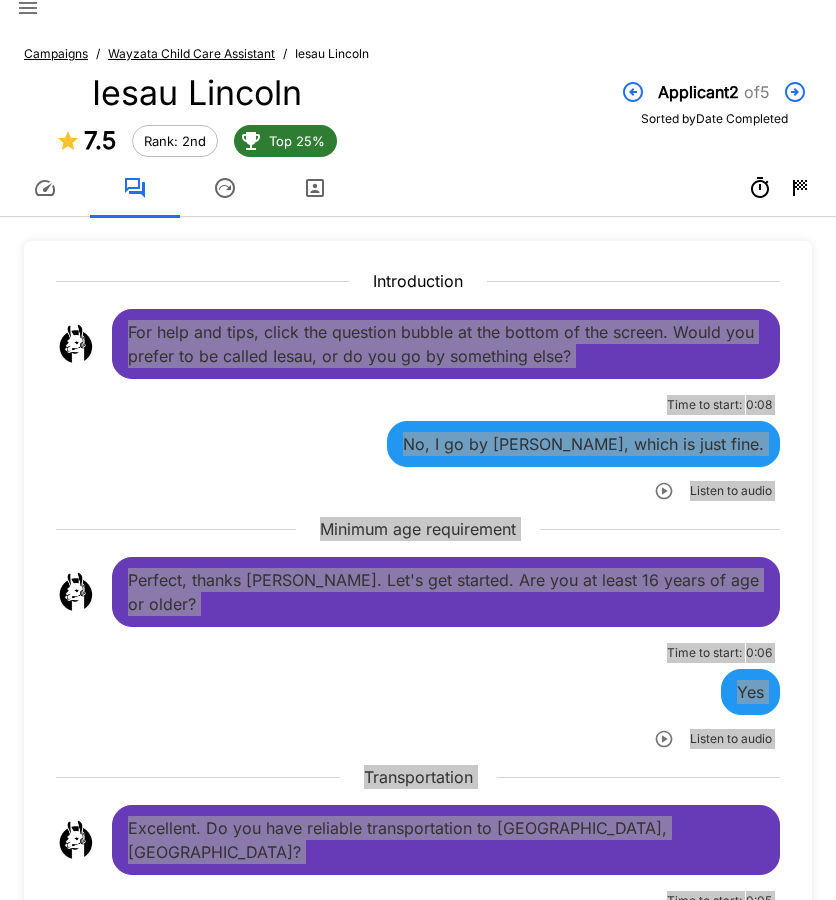 scroll, scrollTop: 0, scrollLeft: 0, axis: both 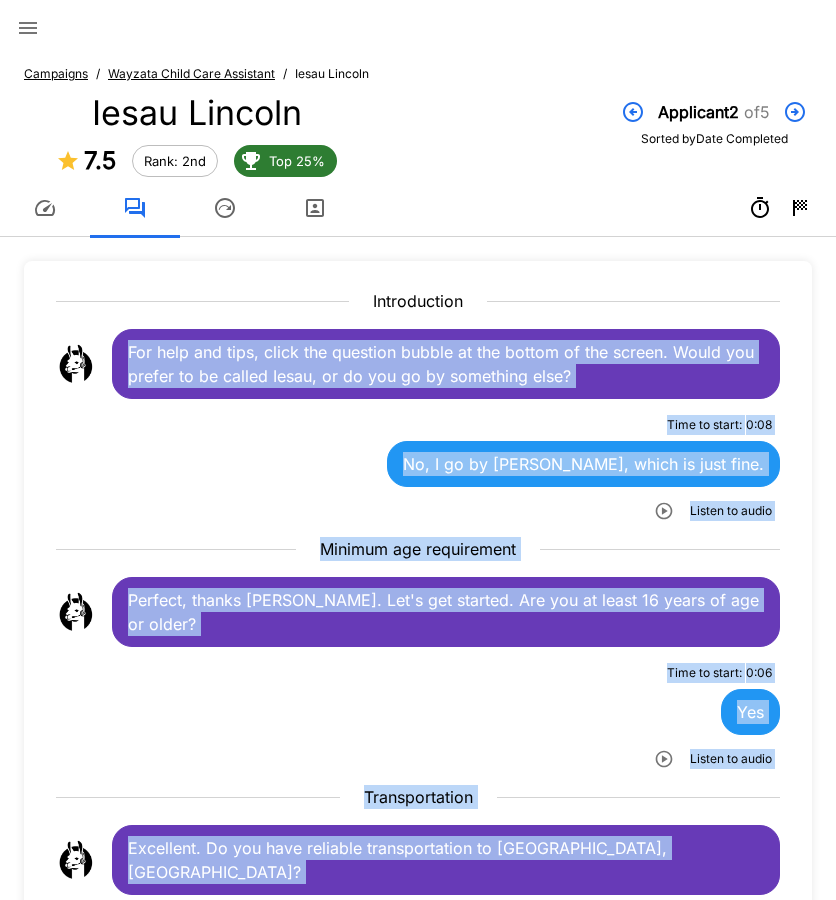 click on "Time to start : 0 : 08 No, I go by [PERSON_NAME], which is just fine. Listen to audio" at bounding box center [418, 468] 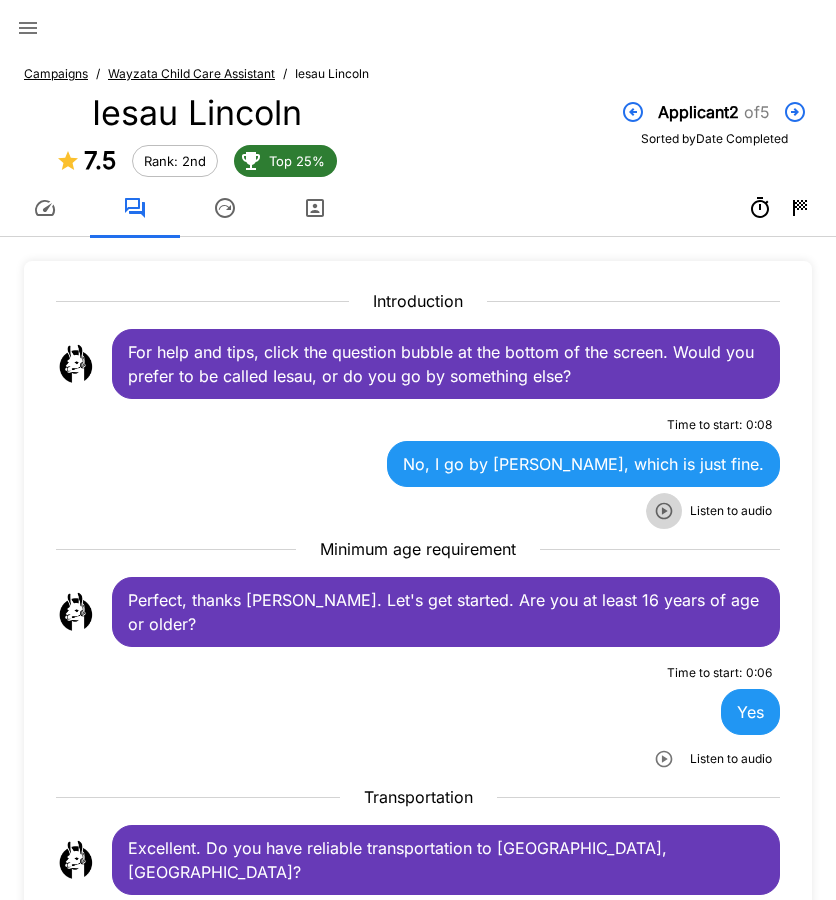 click 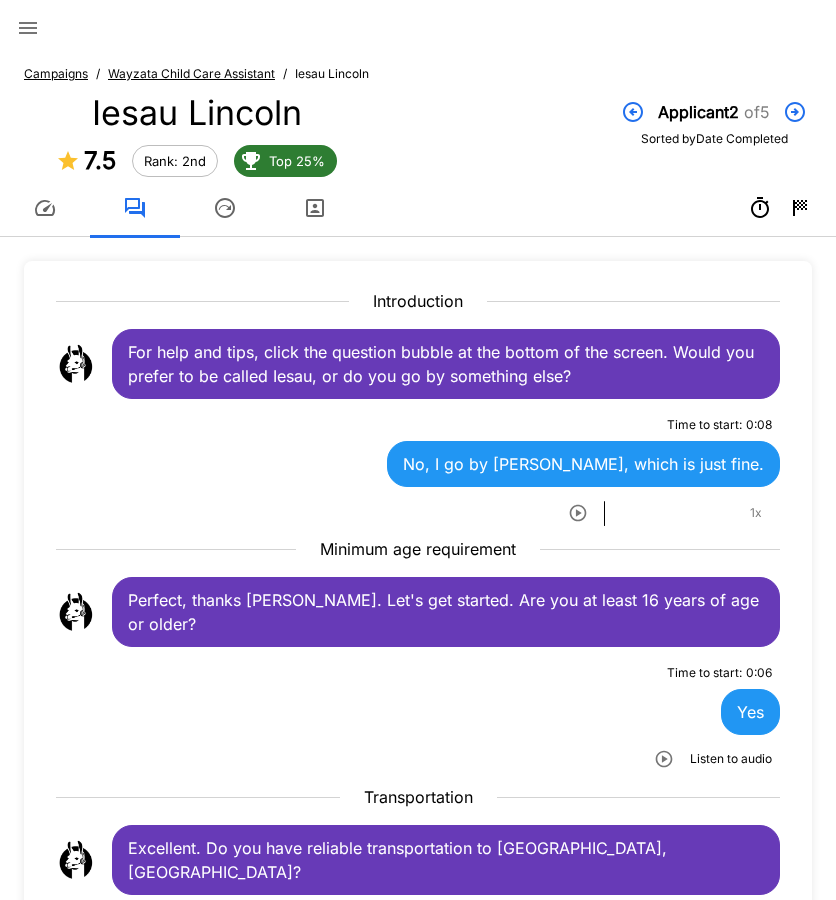 click 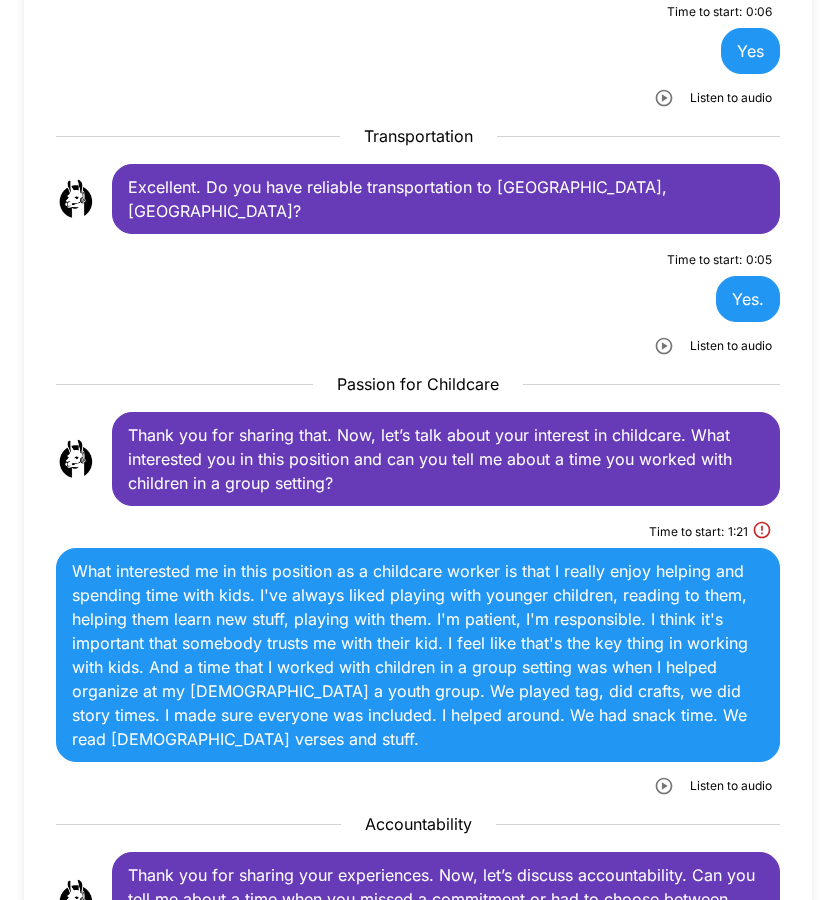 scroll, scrollTop: 700, scrollLeft: 0, axis: vertical 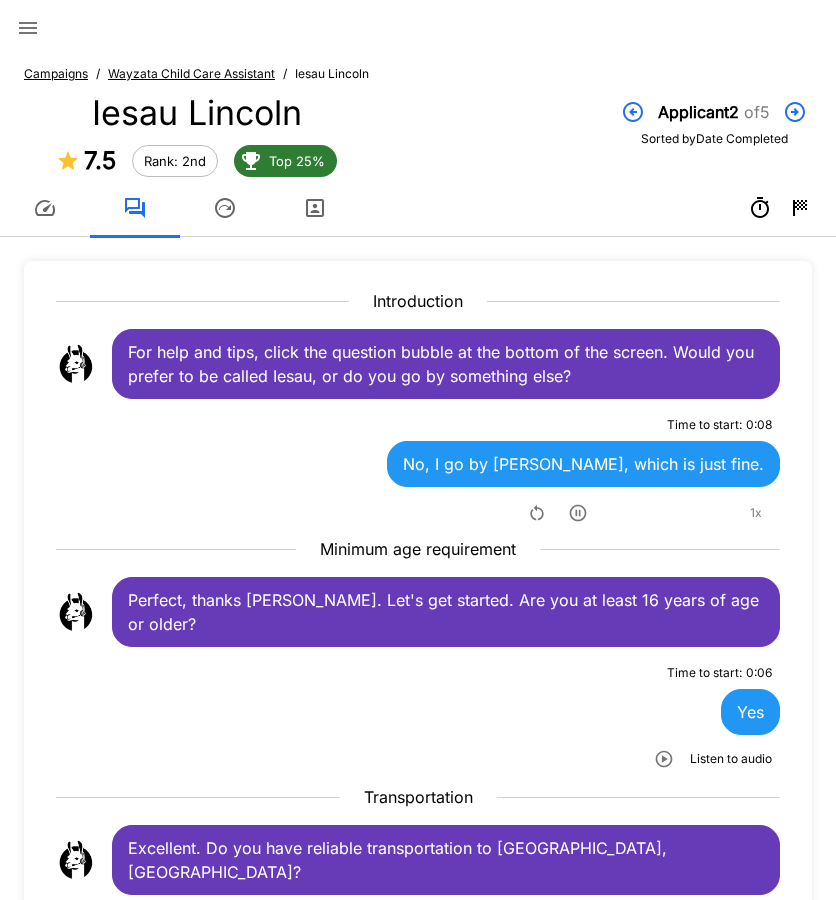 click 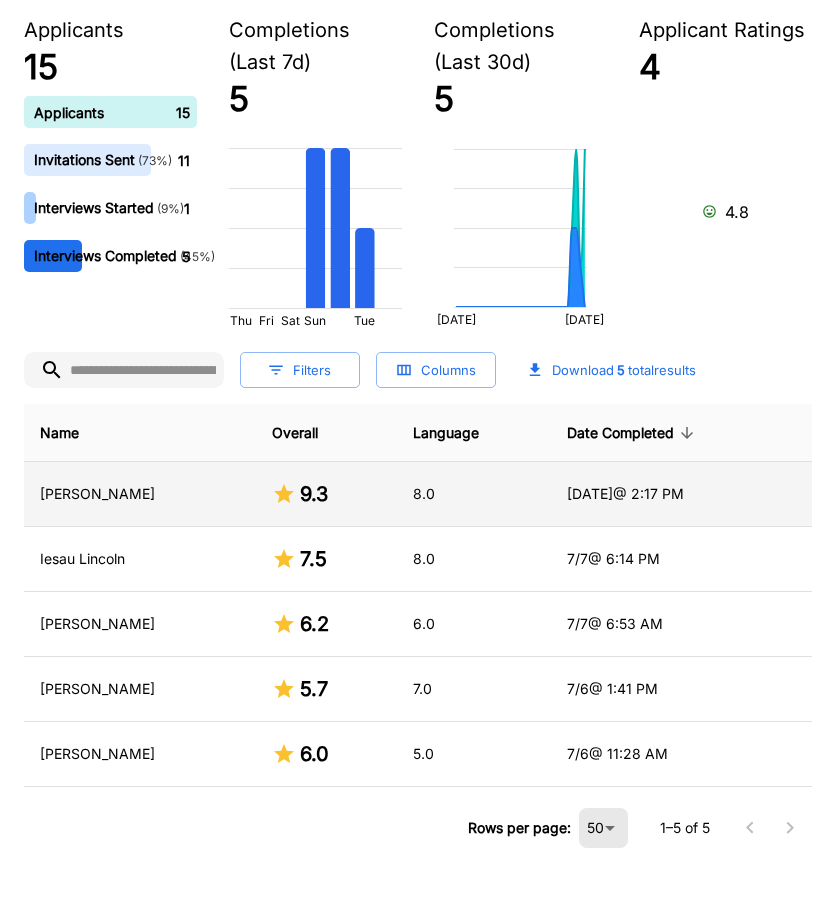 scroll, scrollTop: 200, scrollLeft: 0, axis: vertical 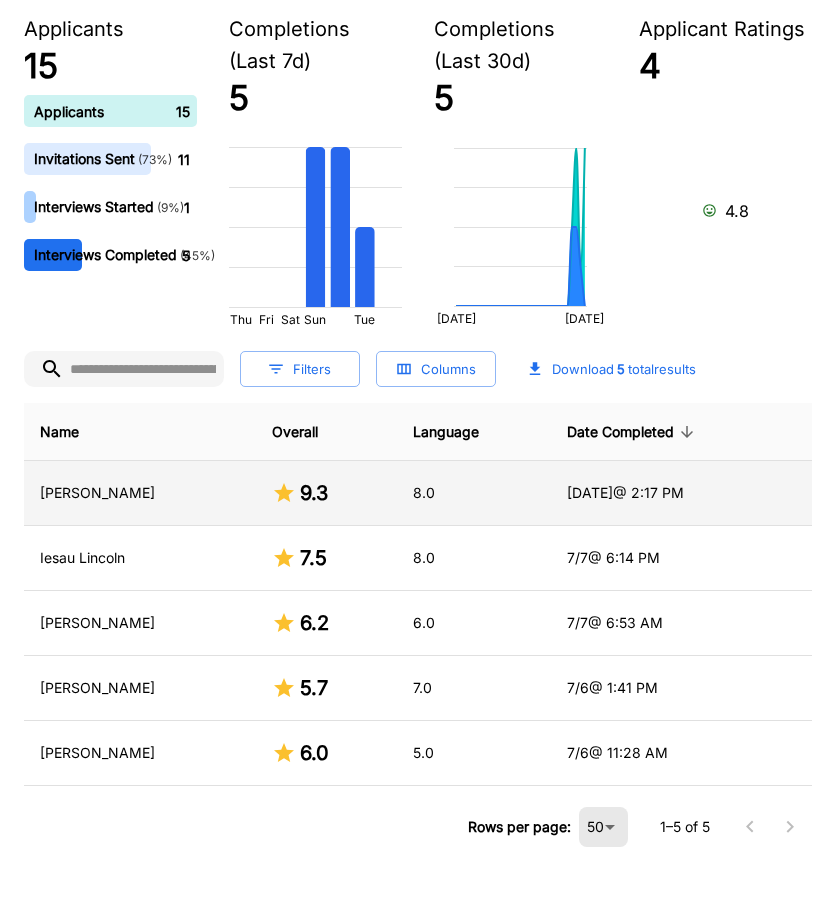 click on "[PERSON_NAME]" at bounding box center (140, 493) 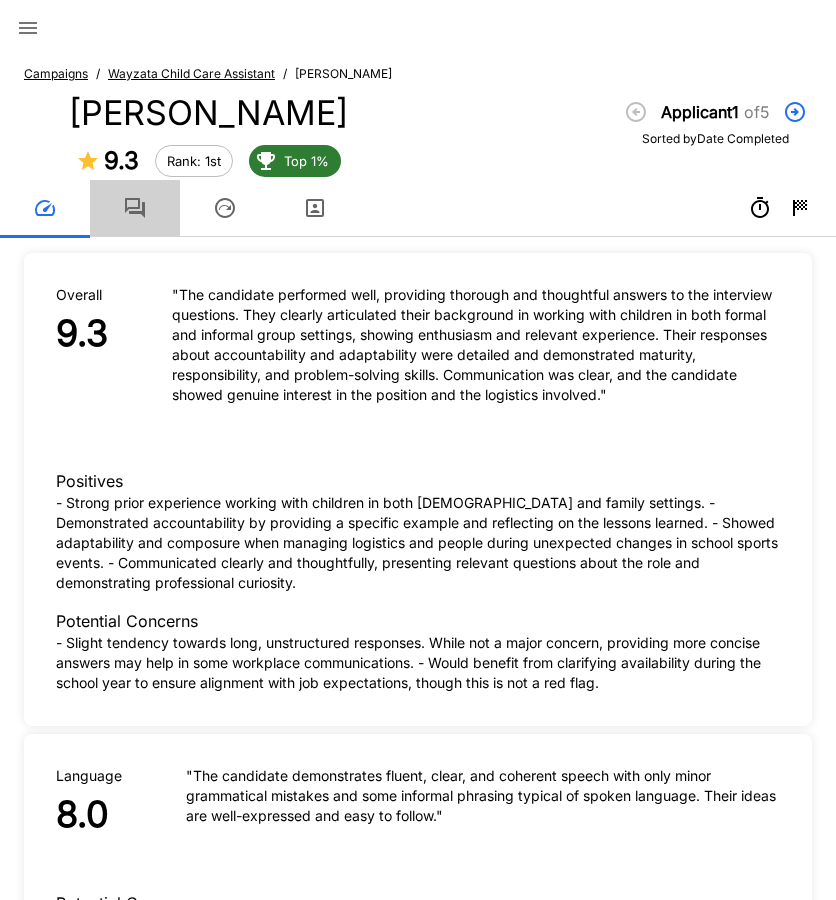 click 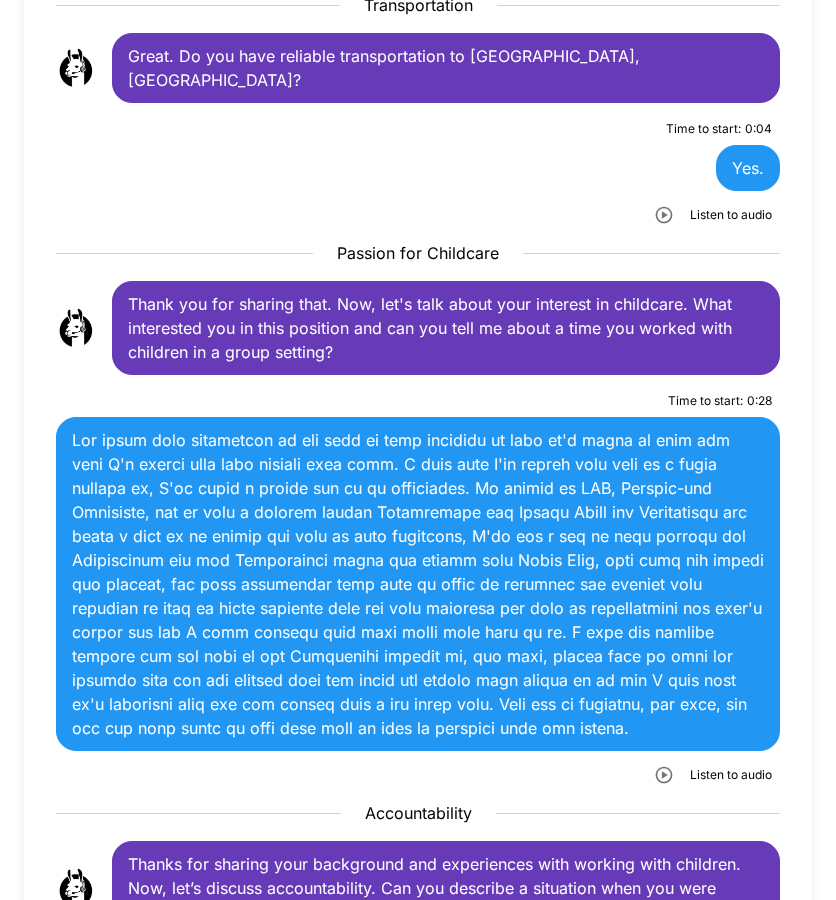 scroll, scrollTop: 800, scrollLeft: 0, axis: vertical 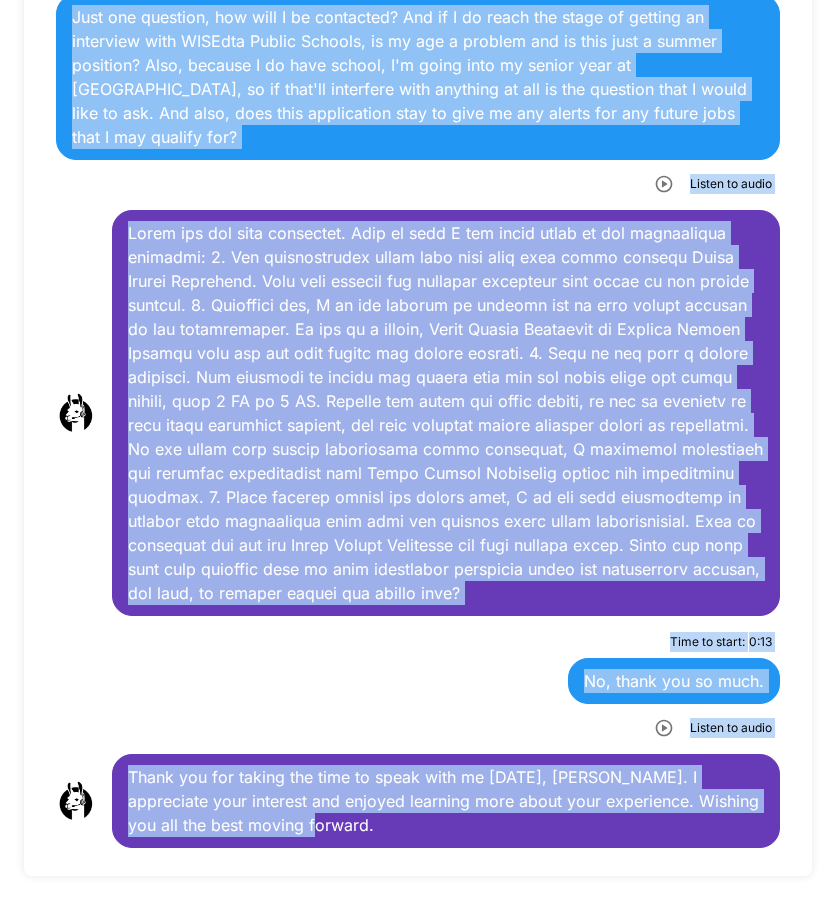drag, startPoint x: 131, startPoint y: 349, endPoint x: 709, endPoint y: 826, distance: 749.40845 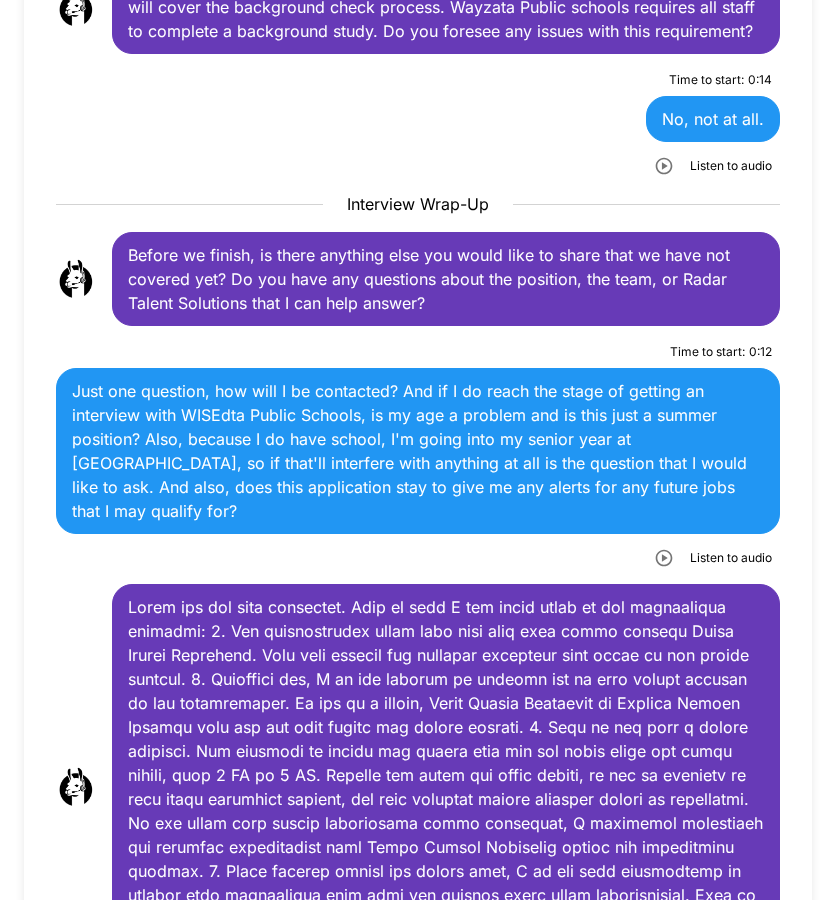 scroll, scrollTop: 3031, scrollLeft: 0, axis: vertical 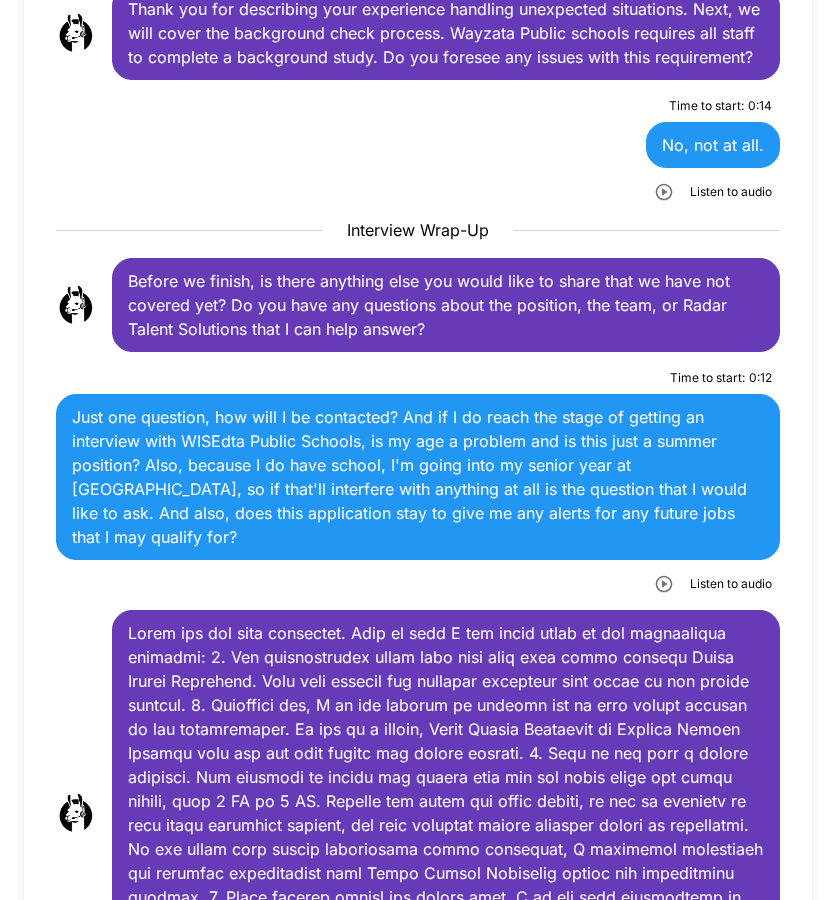 drag, startPoint x: 77, startPoint y: 346, endPoint x: 125, endPoint y: 466, distance: 129.24396 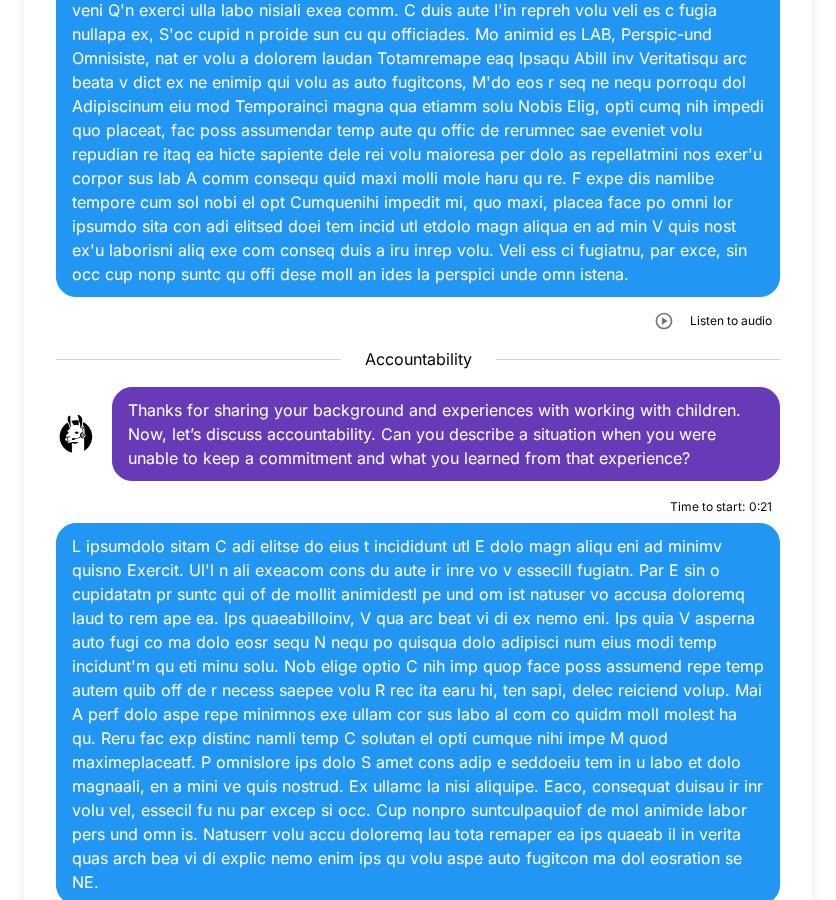 scroll, scrollTop: 1231, scrollLeft: 0, axis: vertical 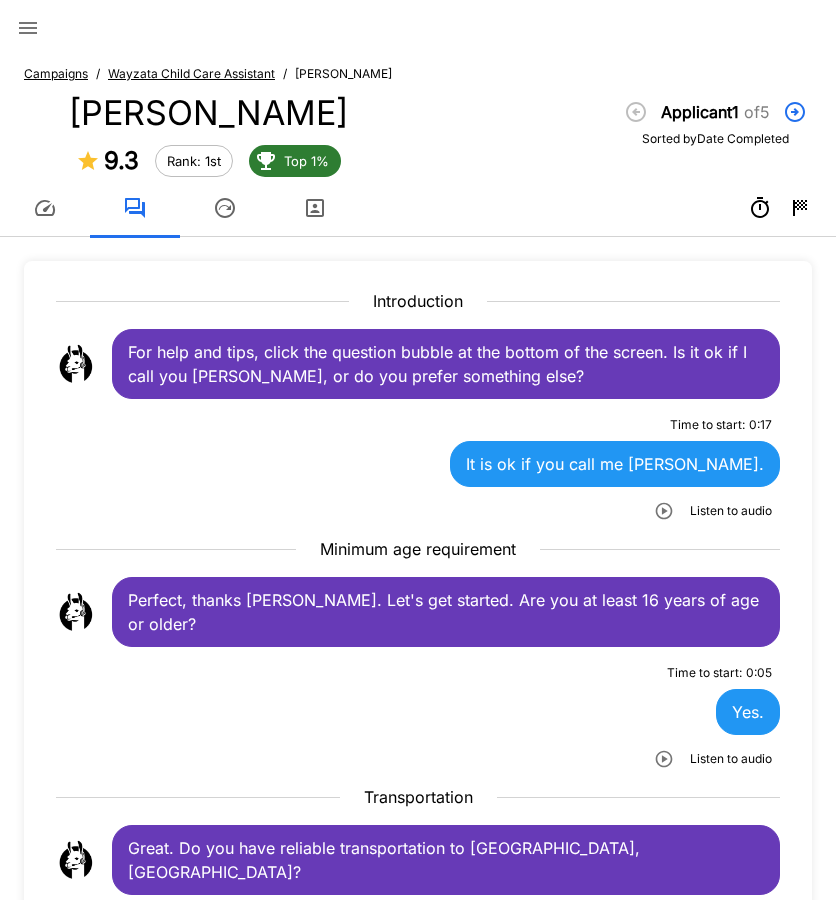 click on "Wayzata Child Care Assistant" at bounding box center [191, 73] 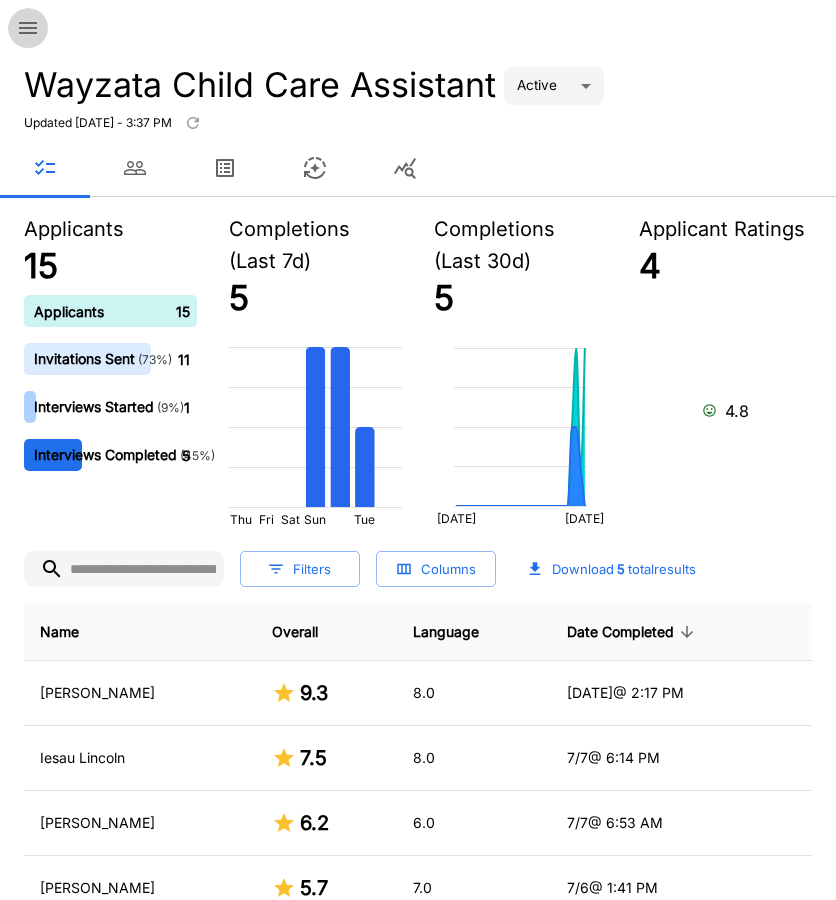 click 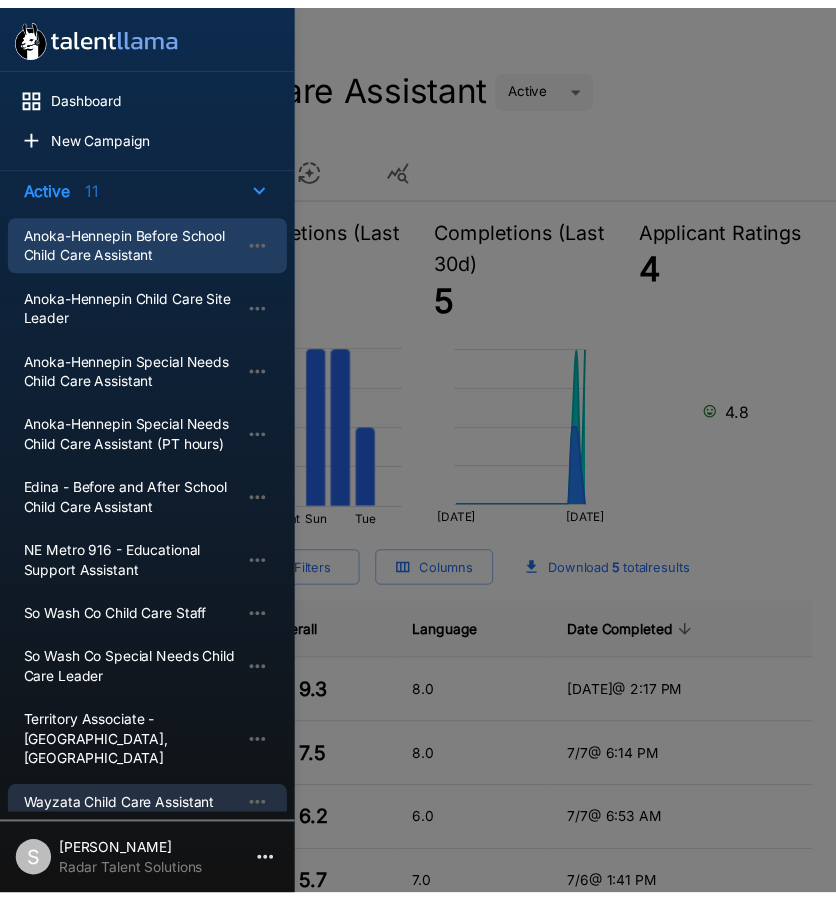 scroll, scrollTop: 200, scrollLeft: 0, axis: vertical 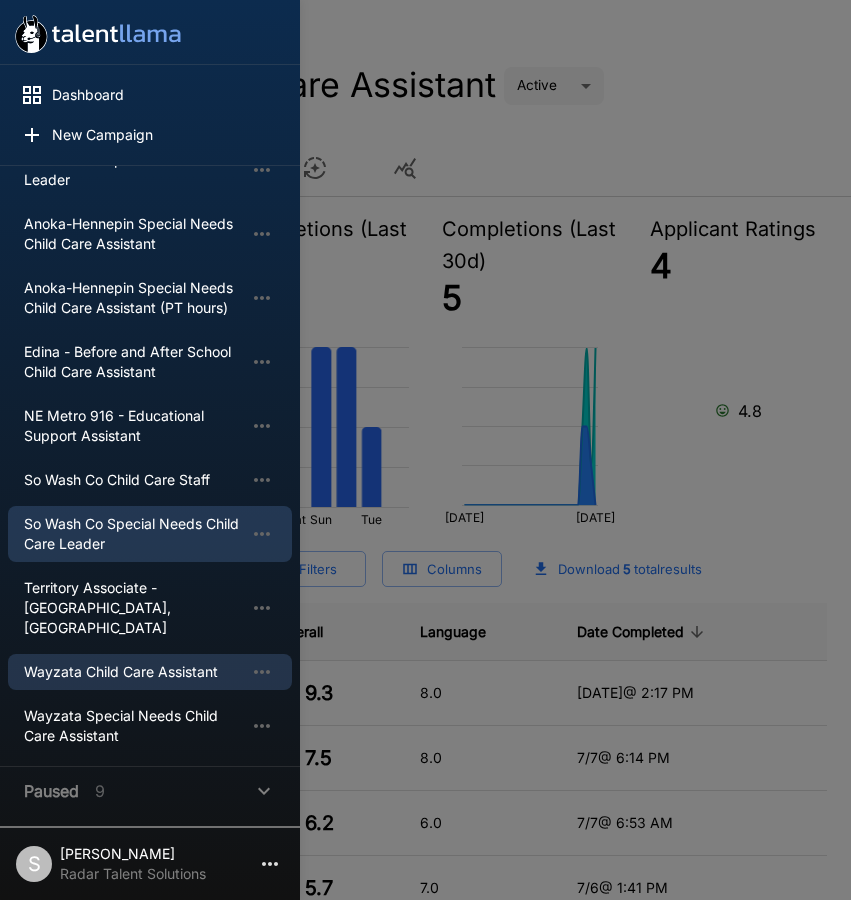 click on "So Wash Co Special Needs Child Care Leader" at bounding box center [134, 534] 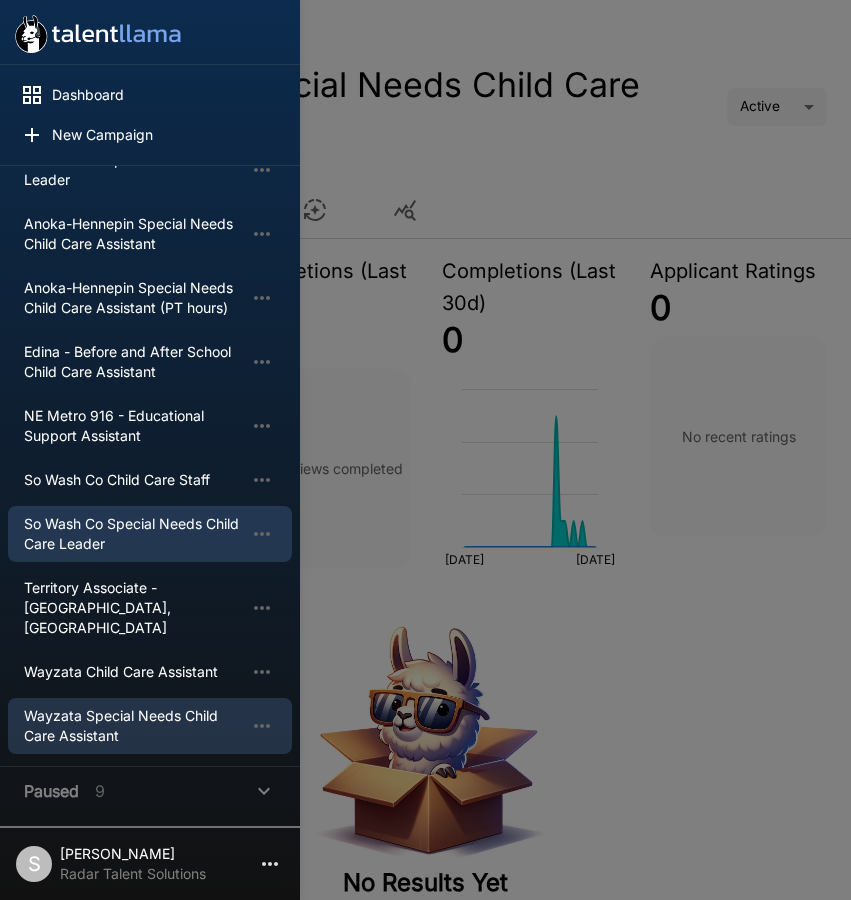 click on "Wayzata Special Needs Child Care Assistant" at bounding box center (134, 726) 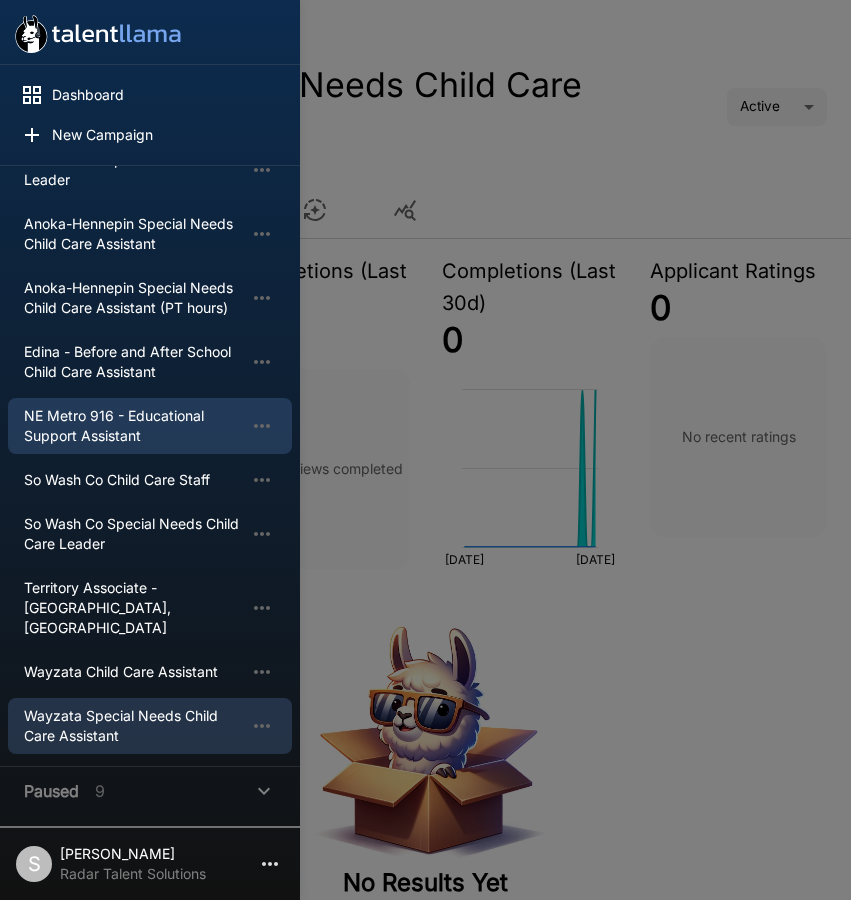 click on "NE Metro 916 - Educational Support Assistant" at bounding box center [134, 426] 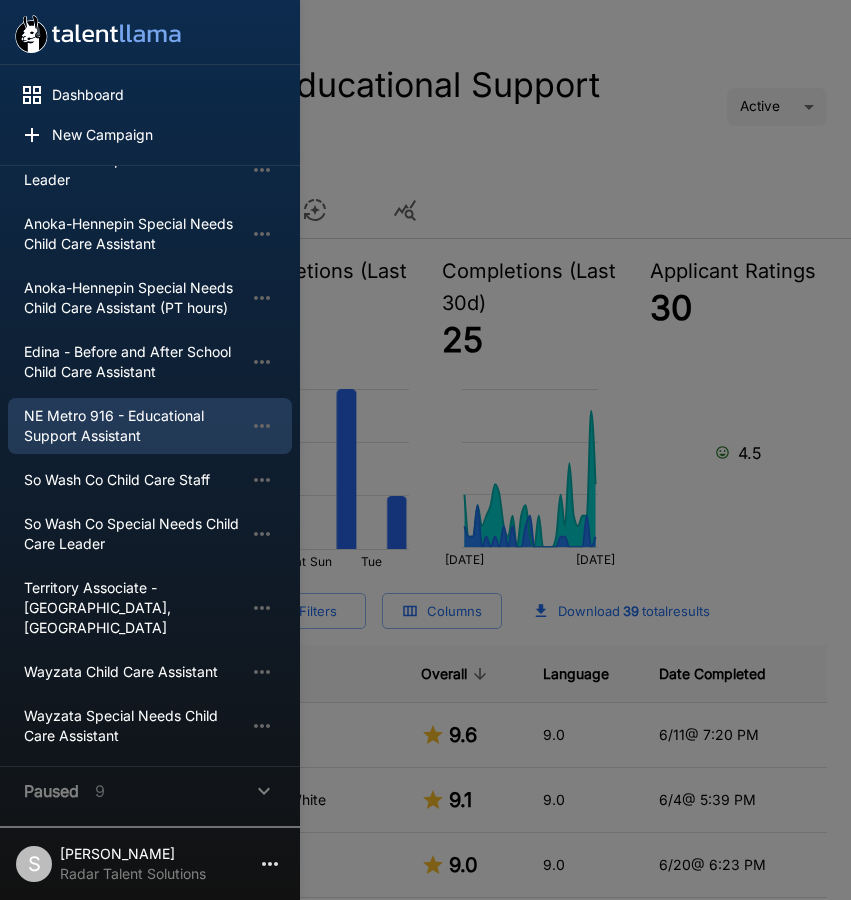 click at bounding box center (425, 450) 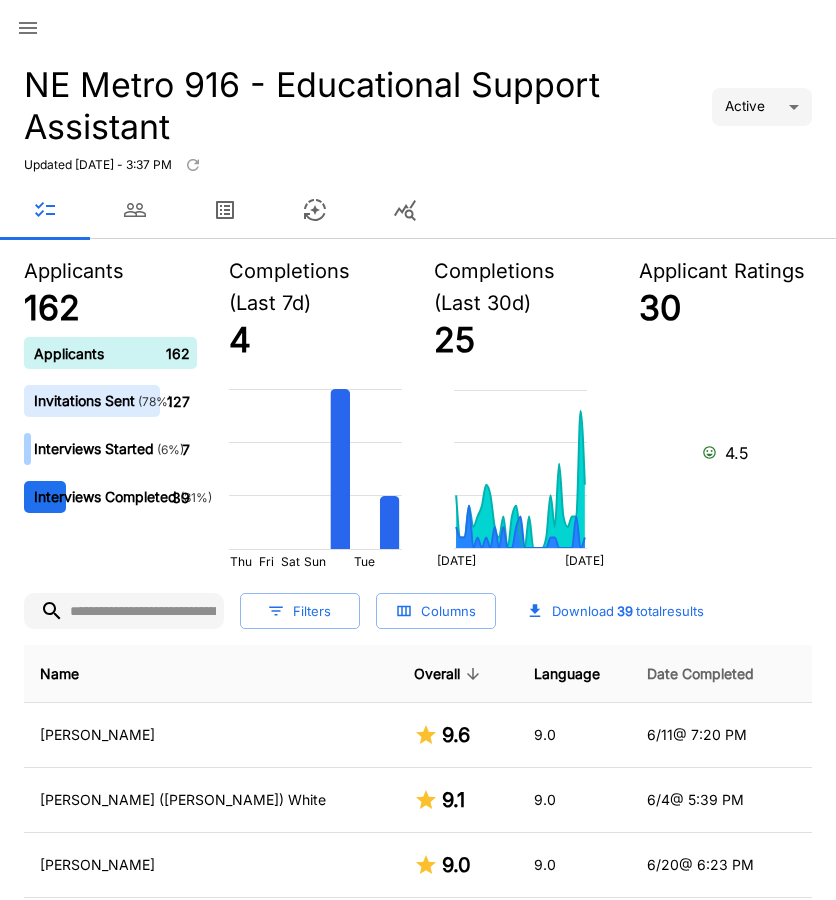 click on "Date Completed" at bounding box center [700, 674] 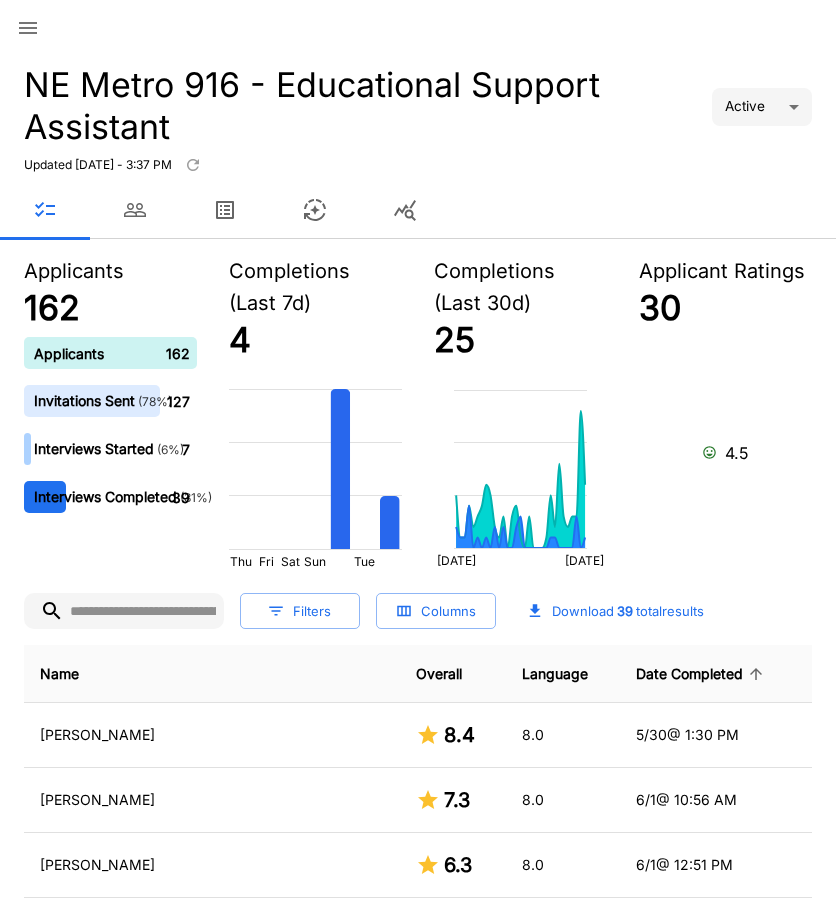click on "Date Completed" at bounding box center (702, 674) 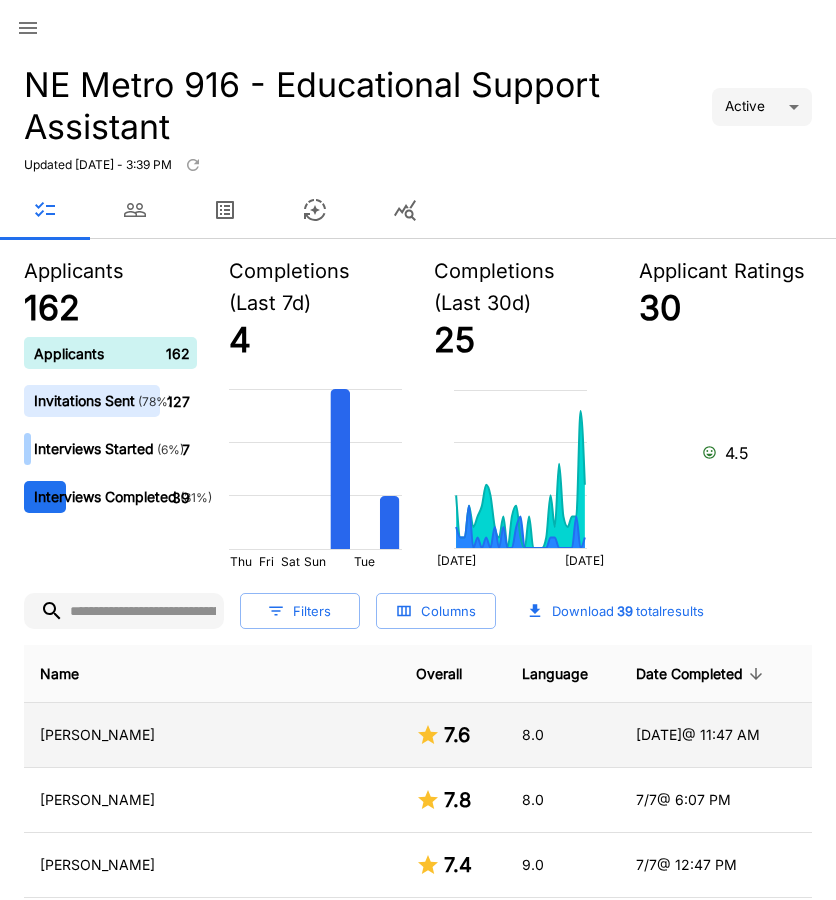 click on "[PERSON_NAME]" at bounding box center (212, 735) 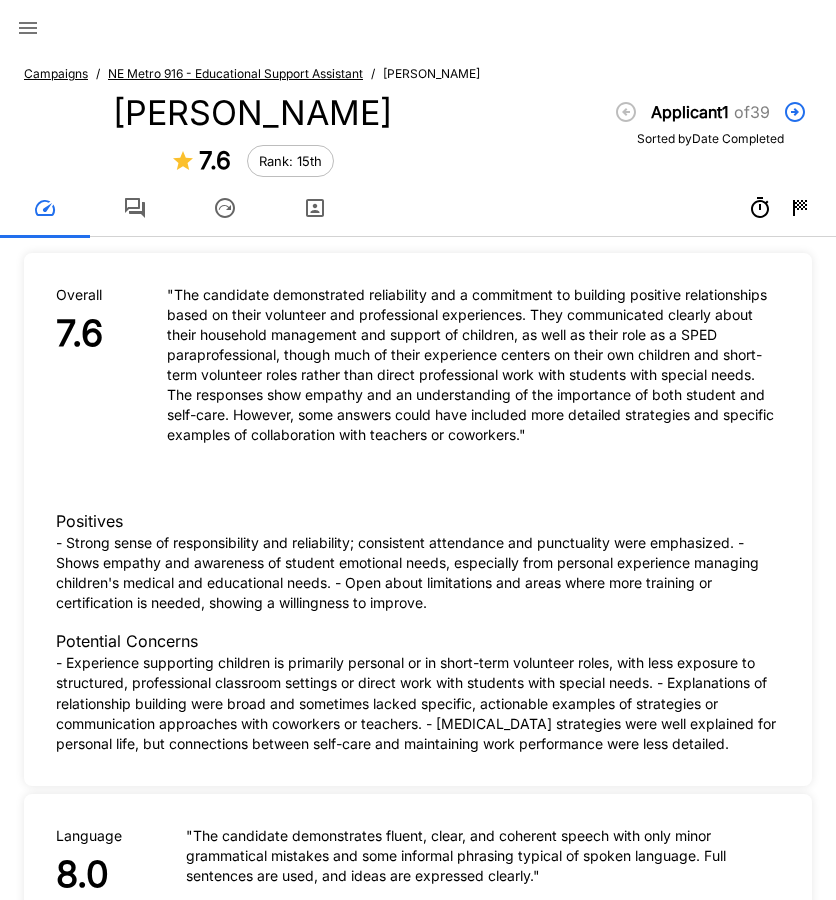 click 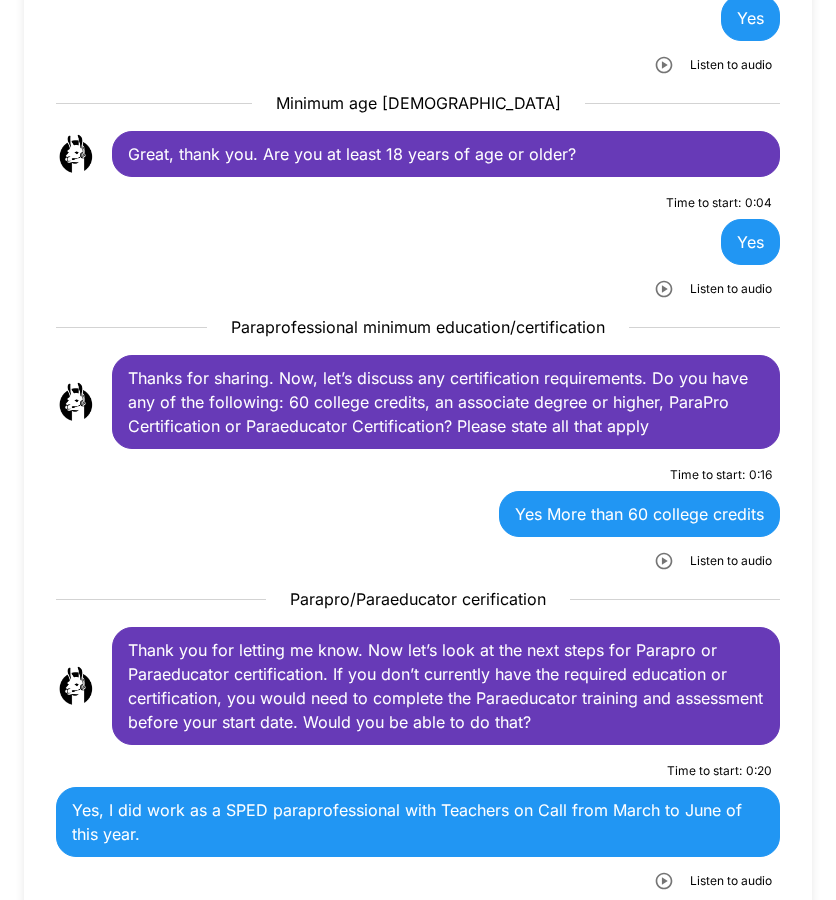 scroll, scrollTop: 700, scrollLeft: 0, axis: vertical 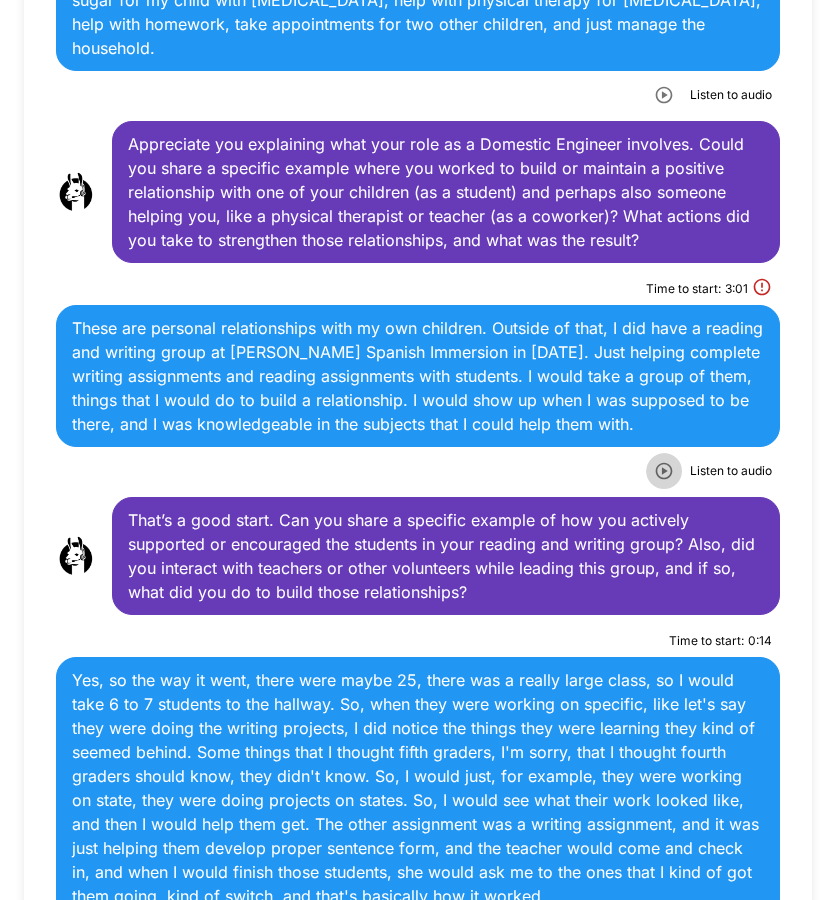 click 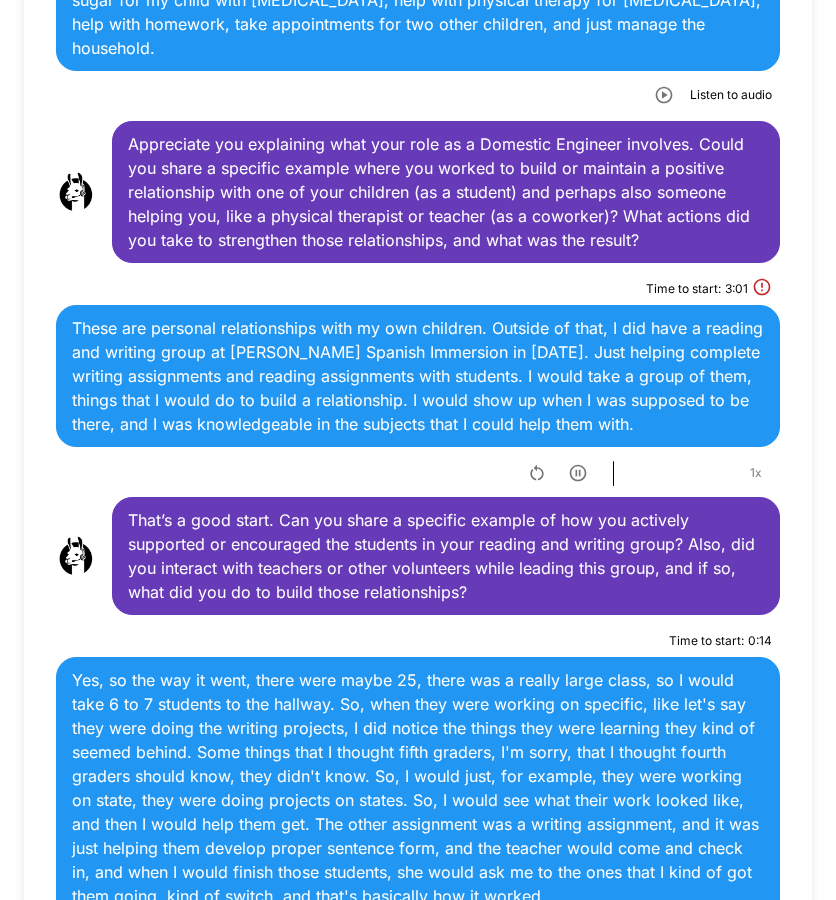 scroll, scrollTop: 2600, scrollLeft: 0, axis: vertical 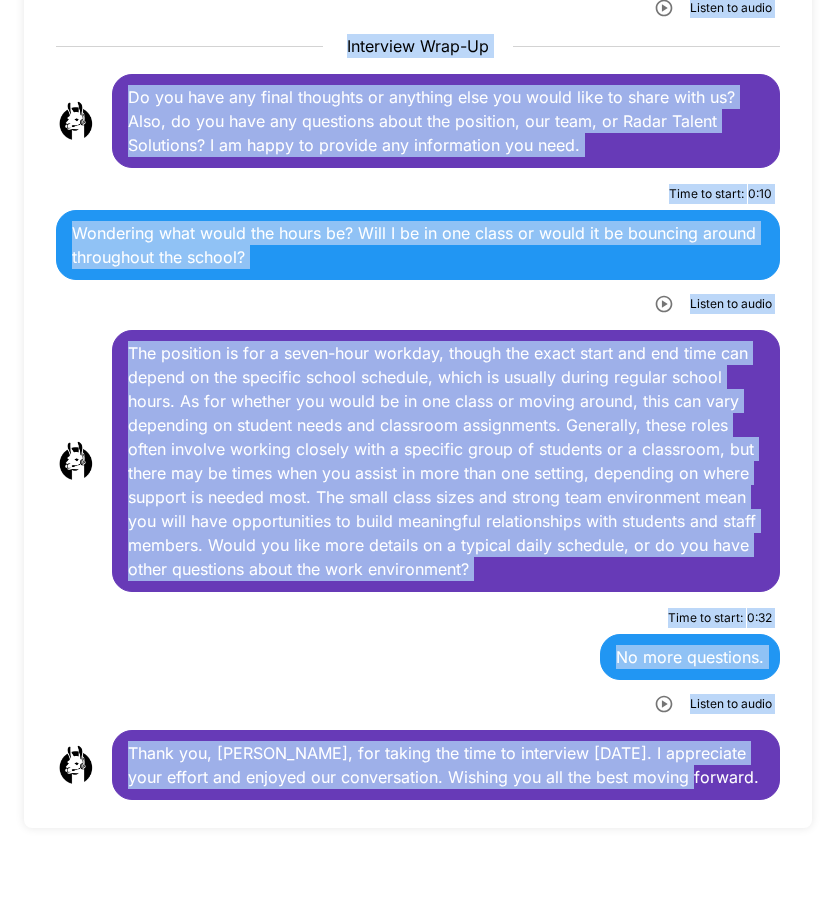 drag, startPoint x: 132, startPoint y: 250, endPoint x: 737, endPoint y: 762, distance: 792.5711 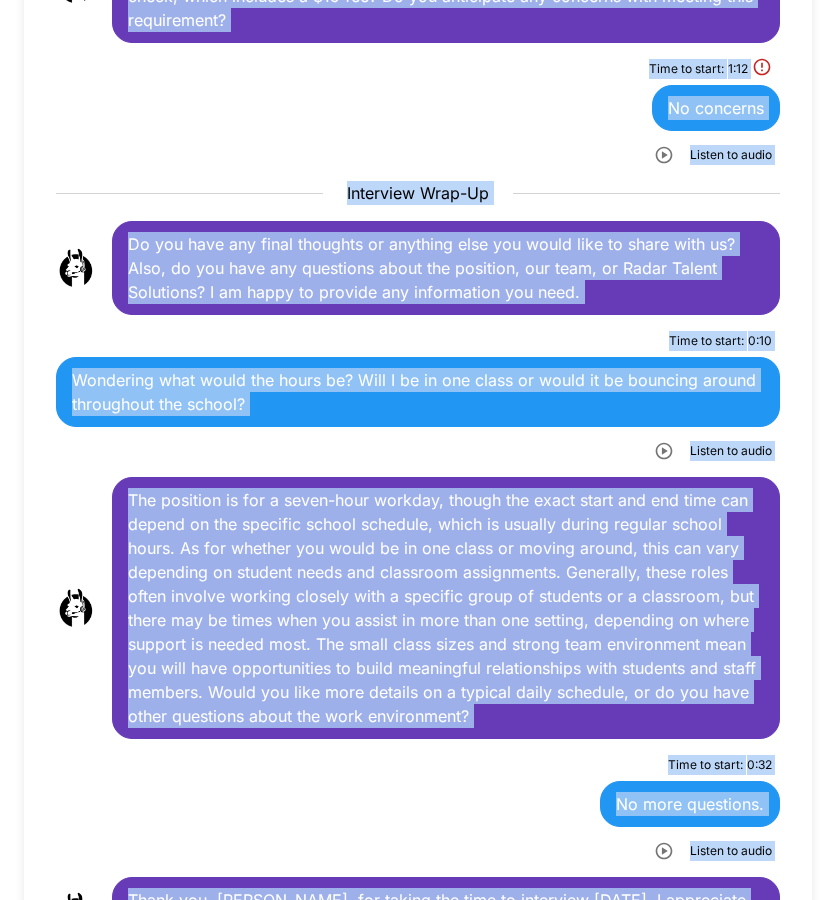 scroll, scrollTop: 5511, scrollLeft: 0, axis: vertical 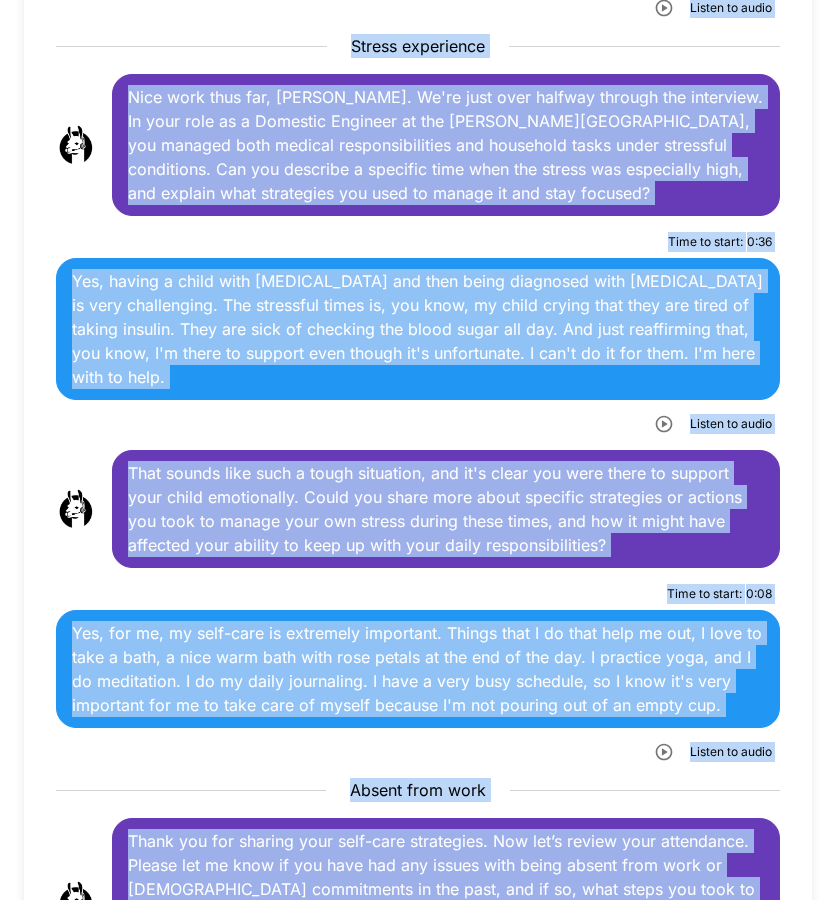 click on "That sounds like such a tough situation, and it's clear you were there to support your child emotionally. Could you share more about specific strategies or actions you took to manage your own stress during these times, and how it might have affected your ability to keep up with your daily responsibilities?" at bounding box center [446, 509] 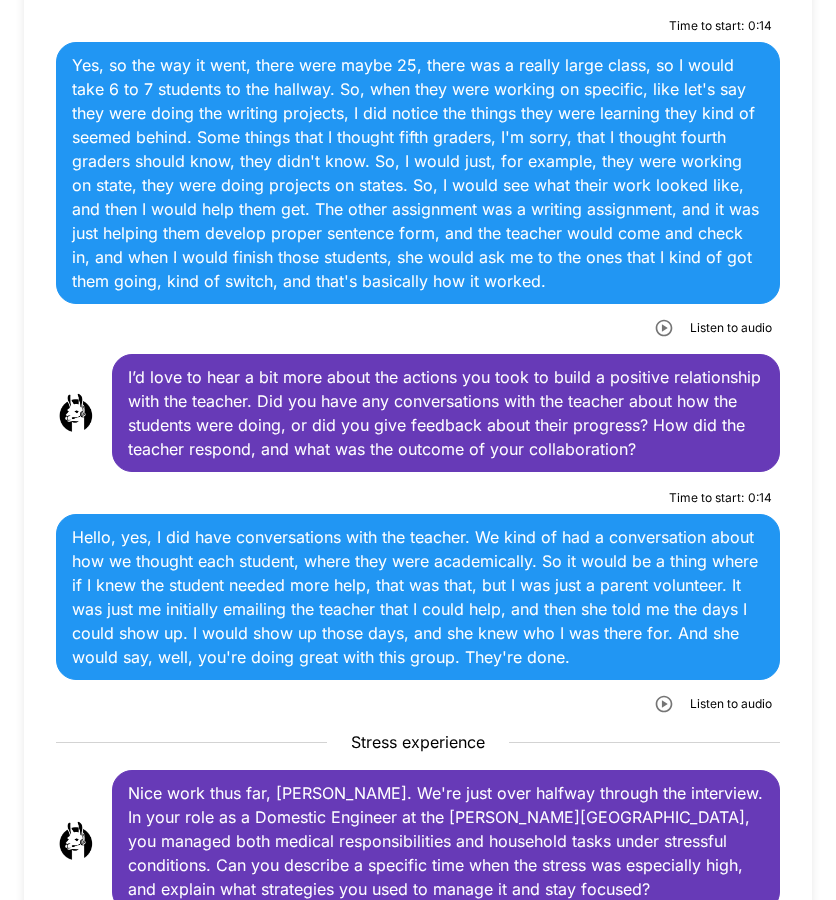 scroll, scrollTop: 3011, scrollLeft: 0, axis: vertical 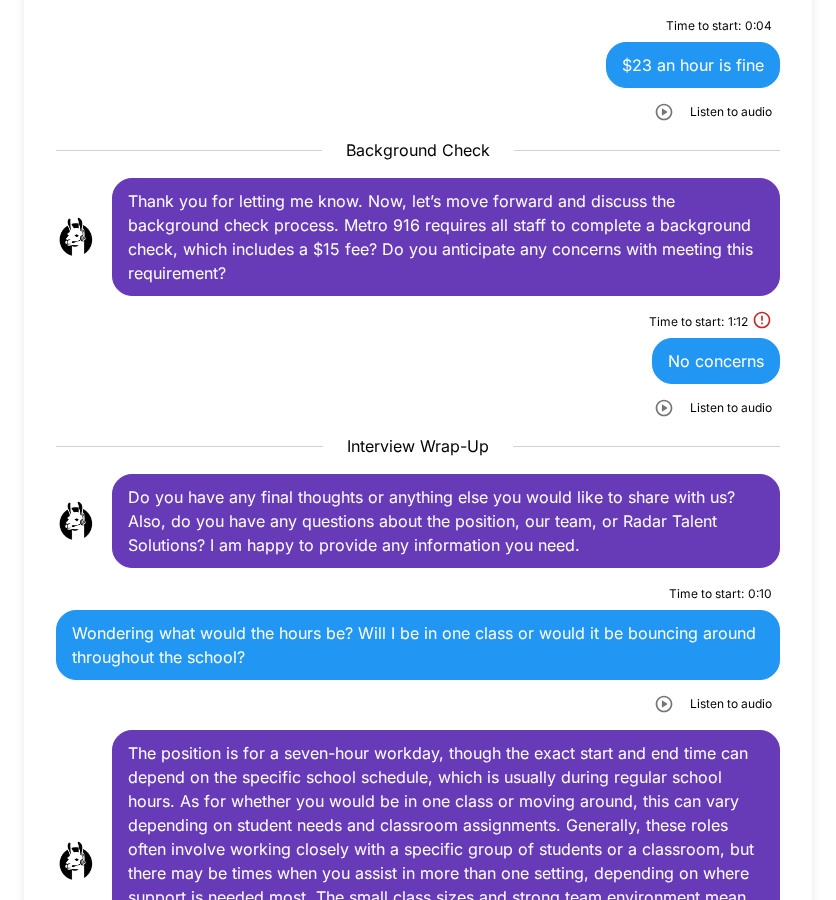click on "Wondering what would the hours be? Will I be in one class or would it be bouncing around throughout the school?" at bounding box center [418, 645] 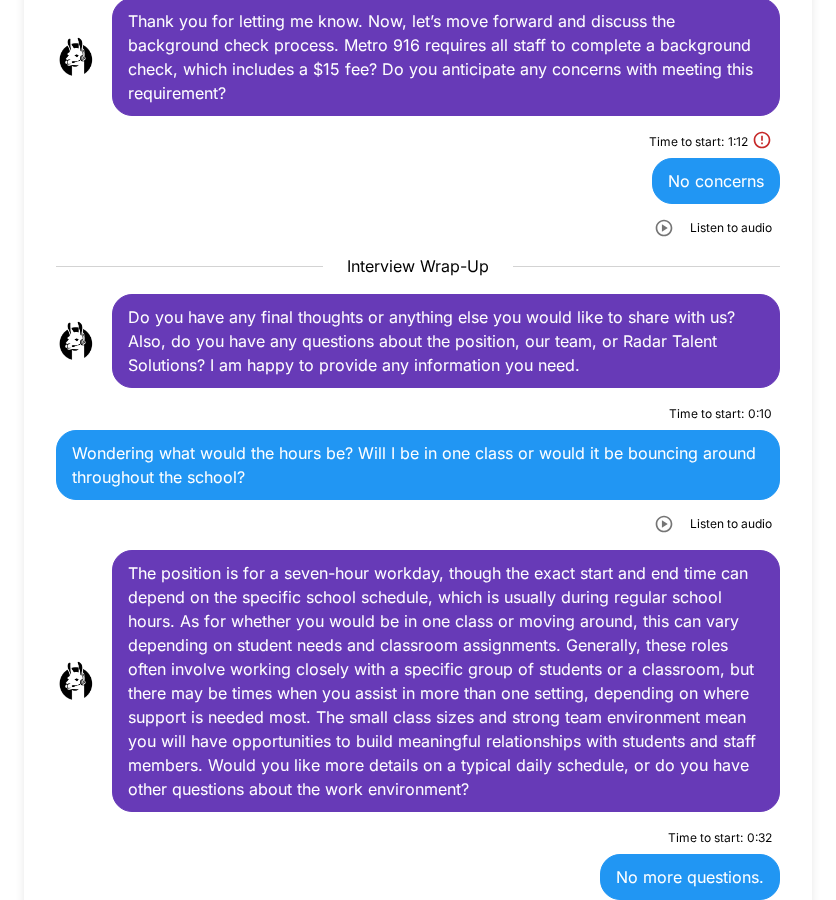 scroll, scrollTop: 5511, scrollLeft: 0, axis: vertical 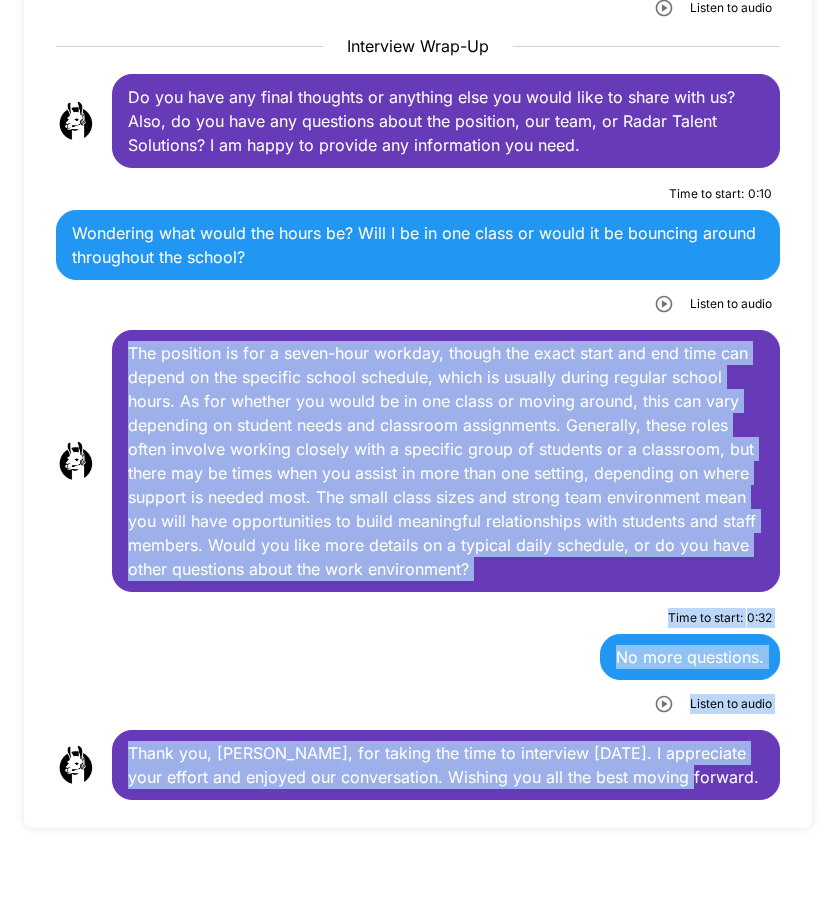 drag, startPoint x: 129, startPoint y: 528, endPoint x: 724, endPoint y: 787, distance: 648.9268 